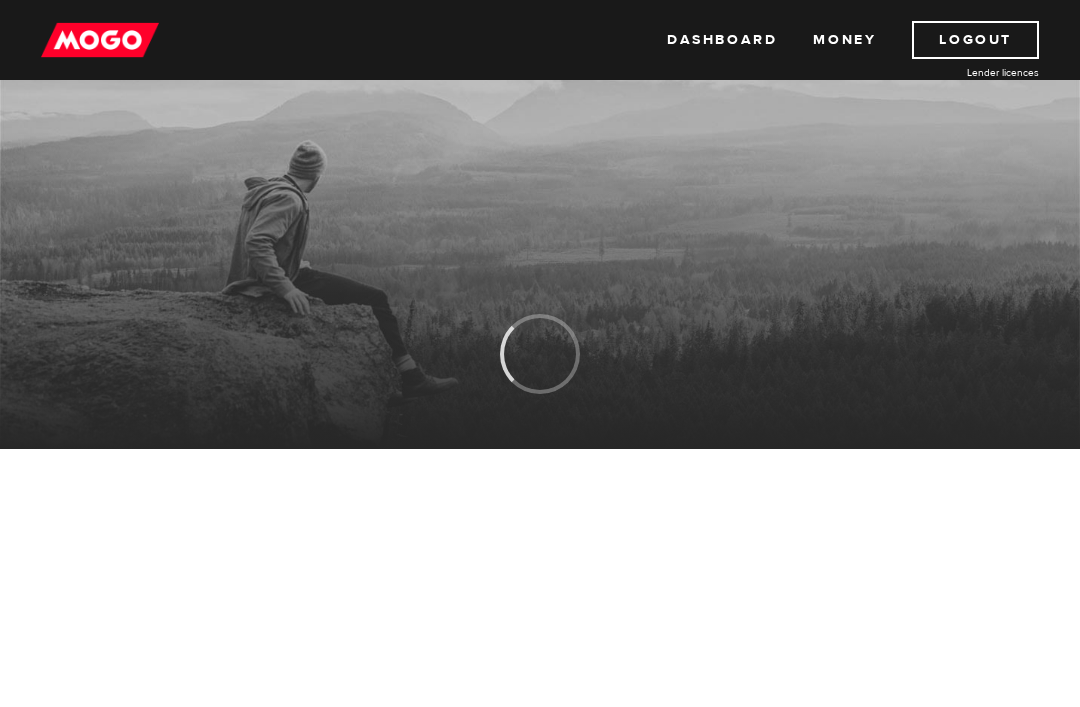 scroll, scrollTop: 0, scrollLeft: 0, axis: both 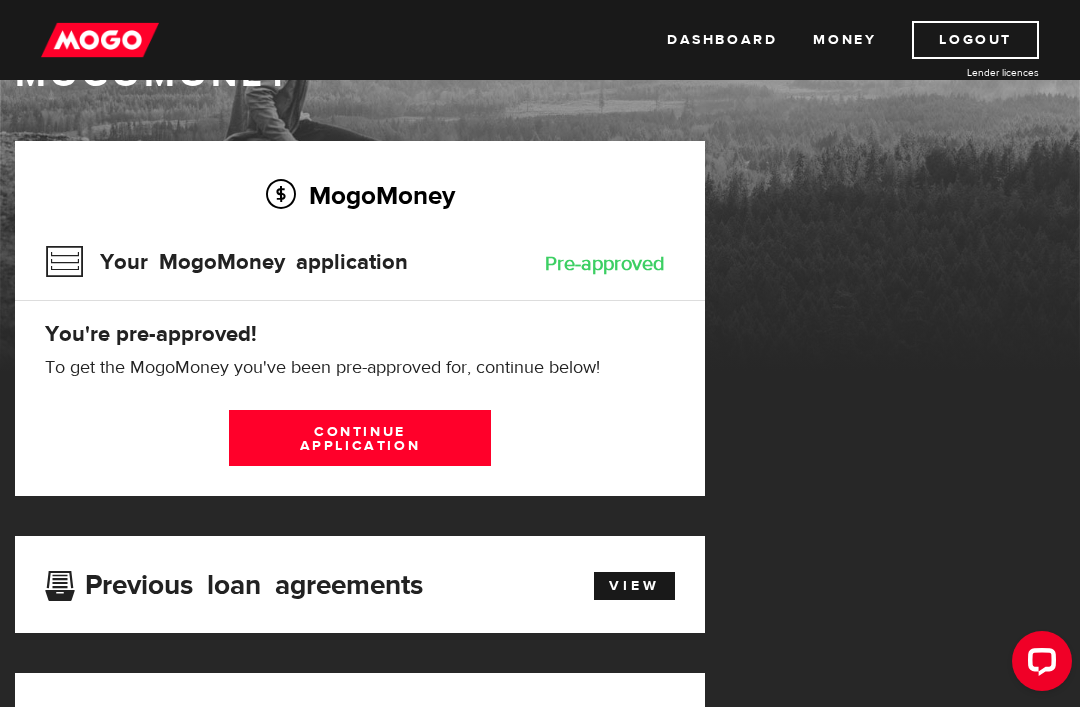 click on "Continue application" at bounding box center (360, 438) 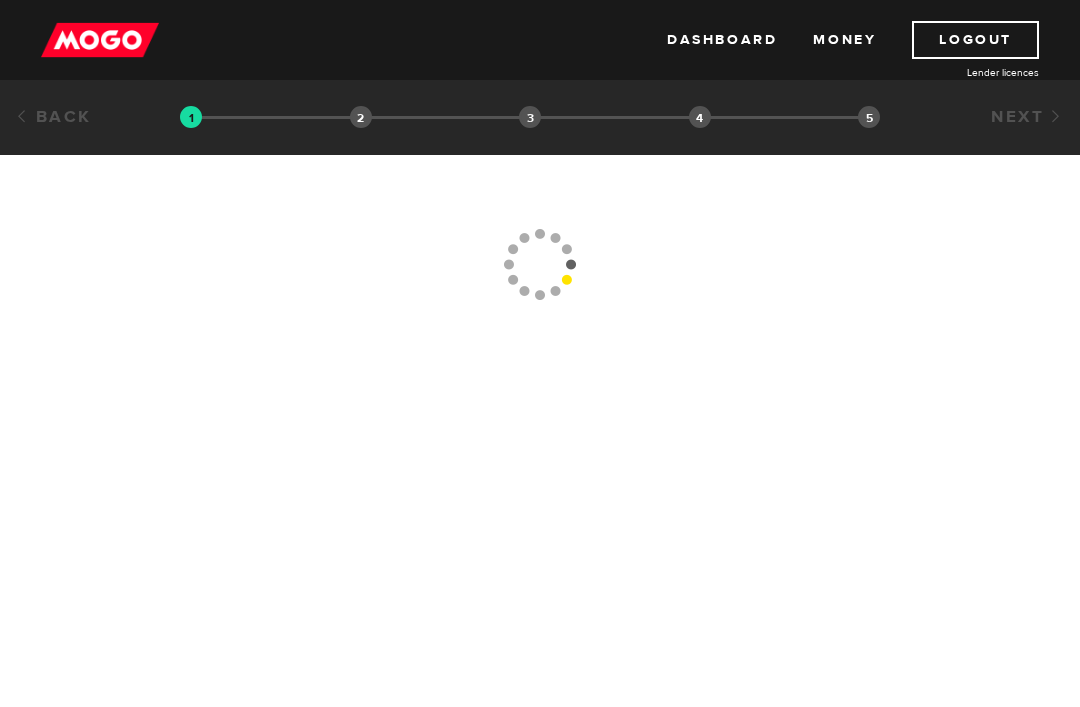 scroll, scrollTop: 0, scrollLeft: 0, axis: both 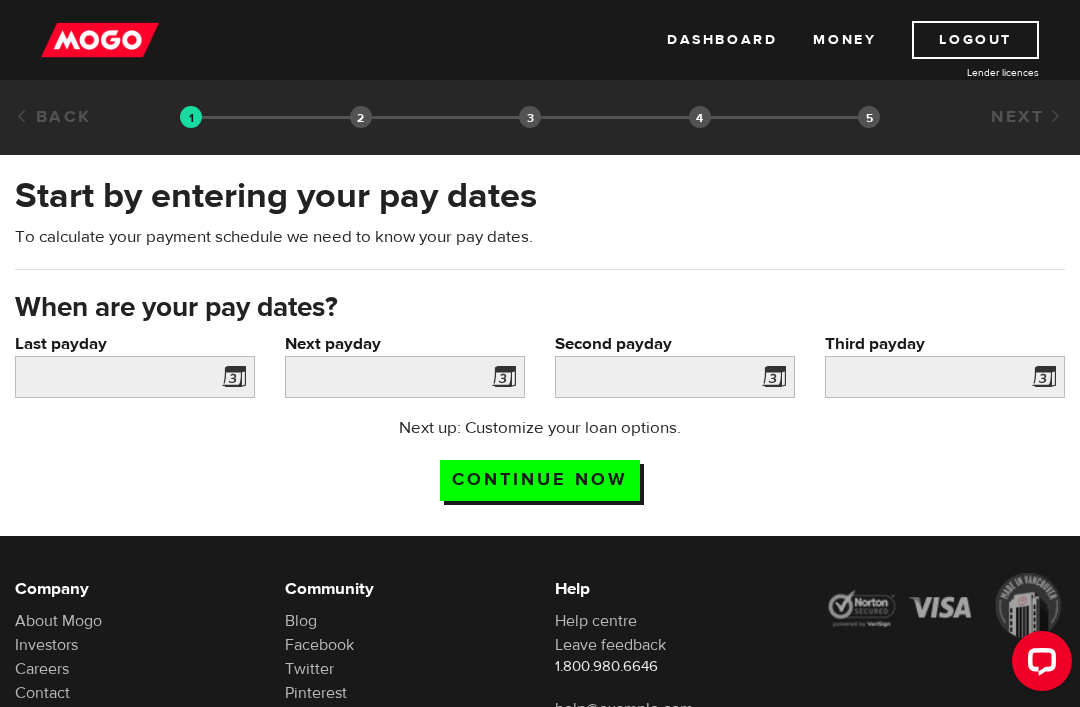 click at bounding box center (230, 380) 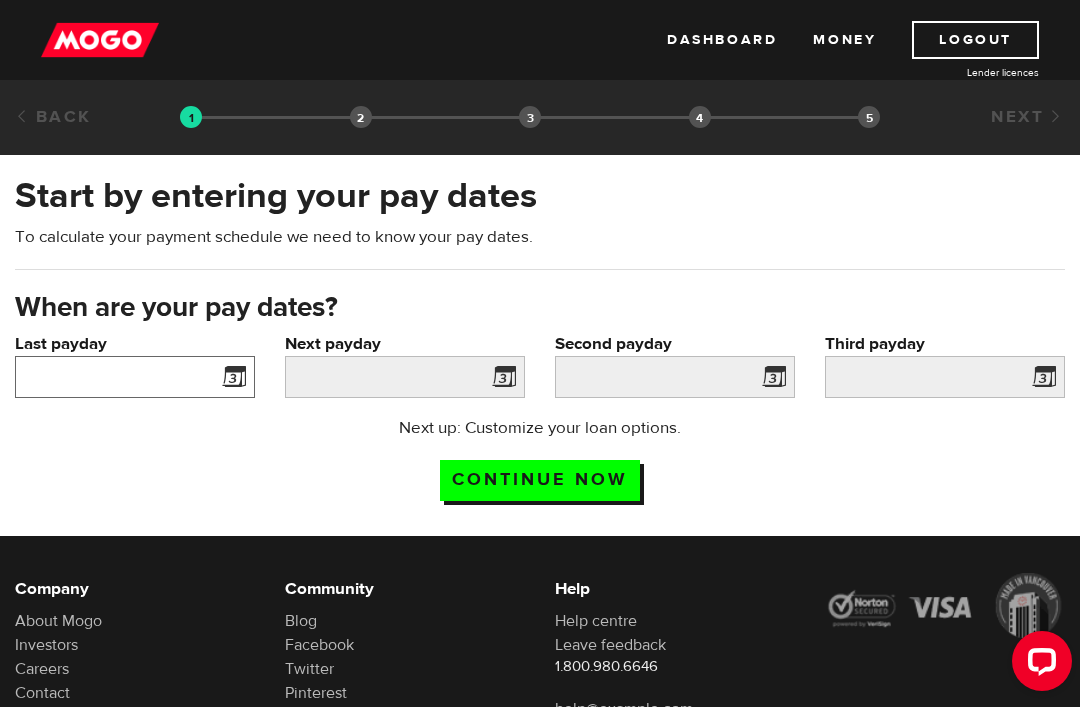 click on "Last payday" at bounding box center (135, 377) 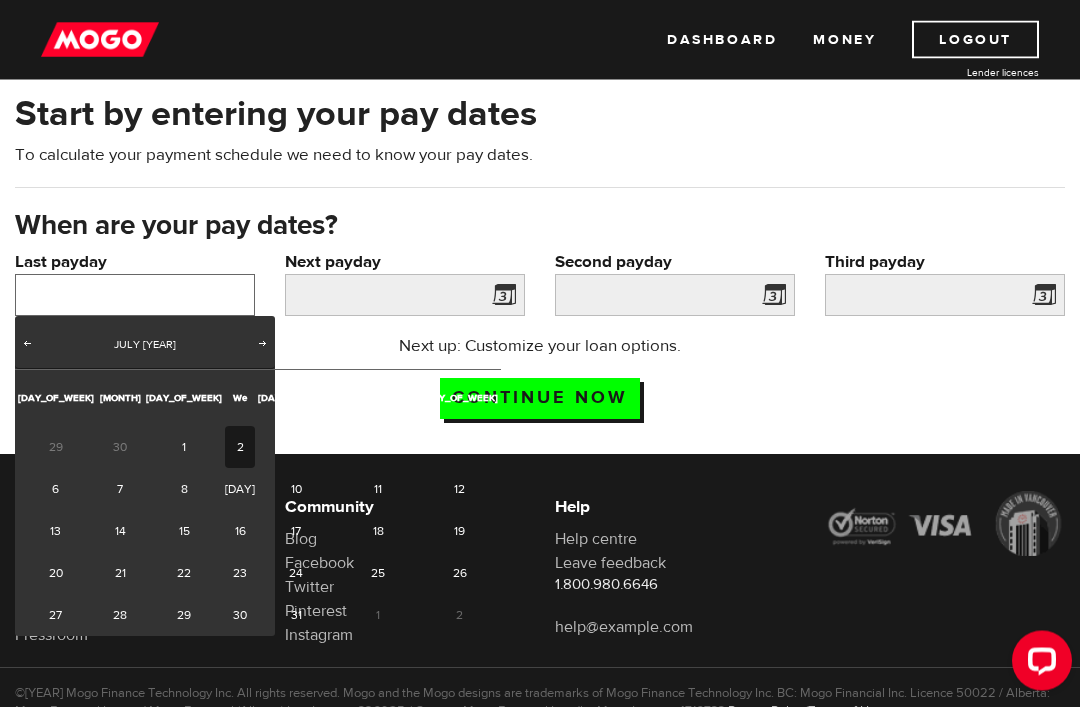 scroll, scrollTop: 82, scrollLeft: 0, axis: vertical 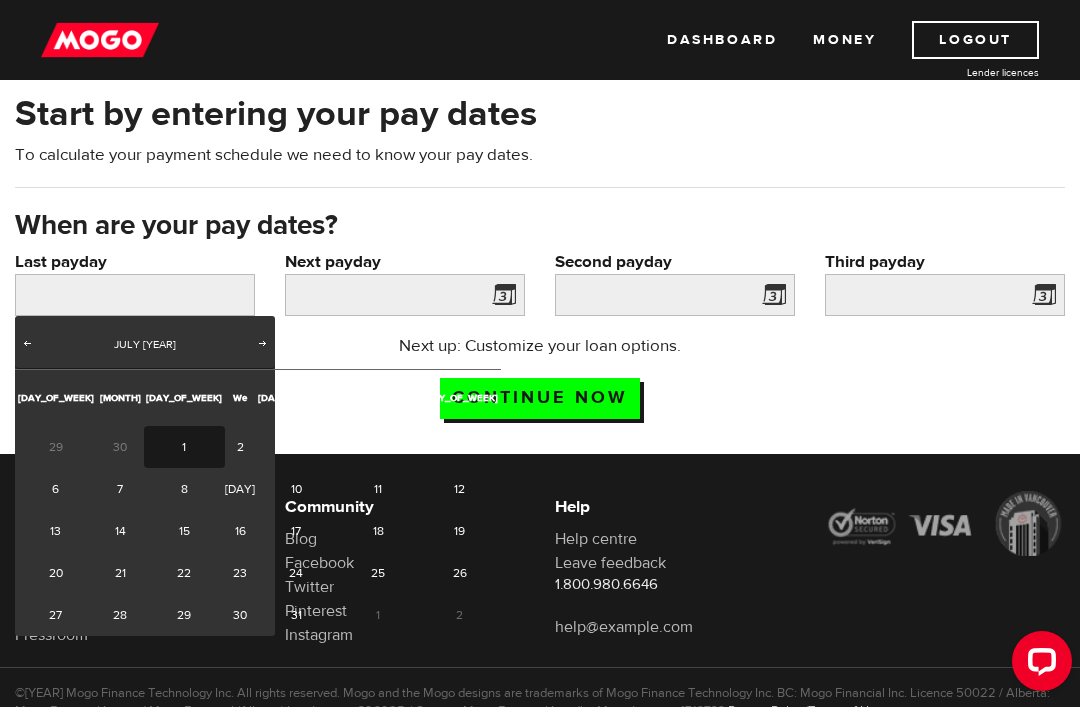 click on "1" at bounding box center [185, 447] 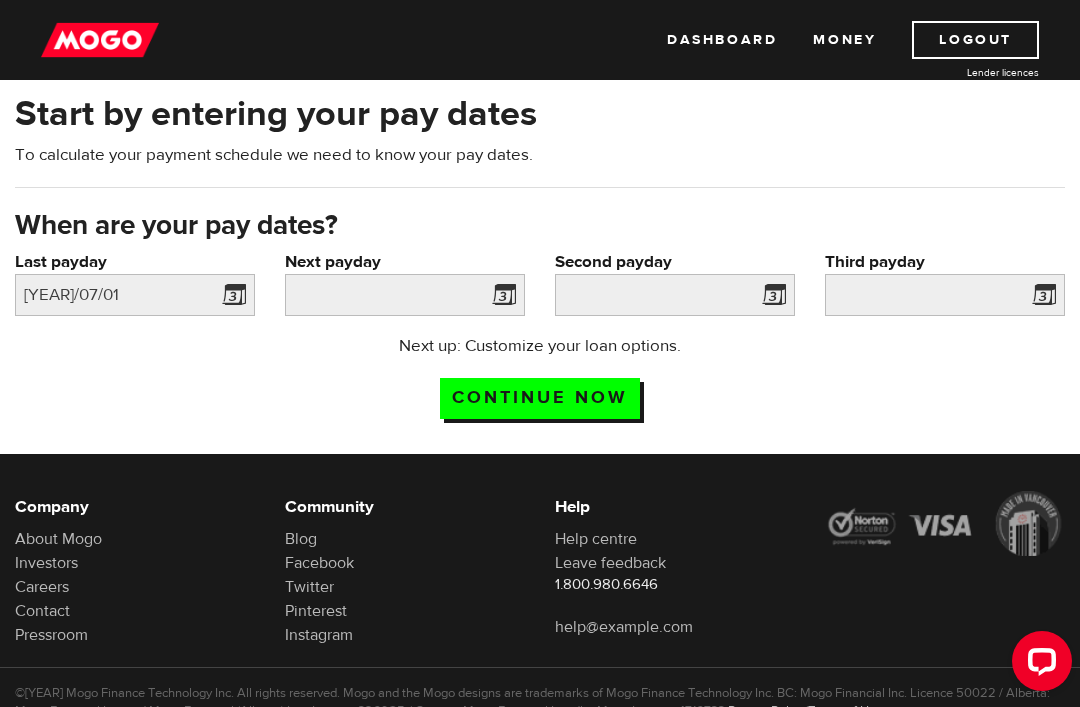 click at bounding box center (230, 298) 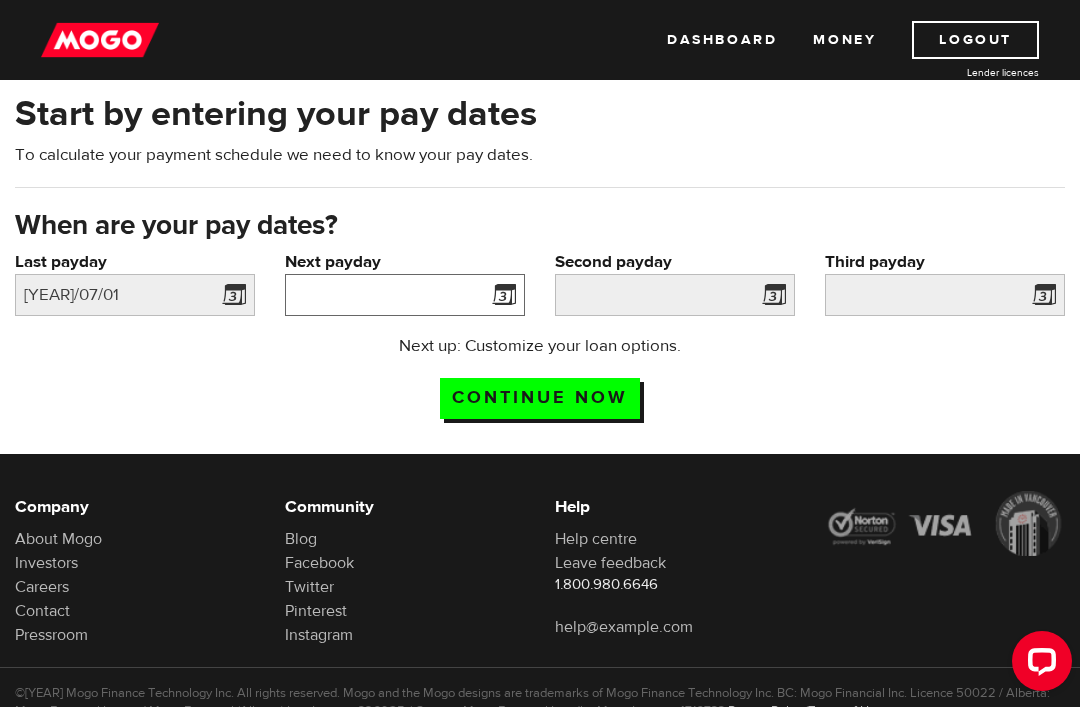 click on "Next payday" at bounding box center (405, 295) 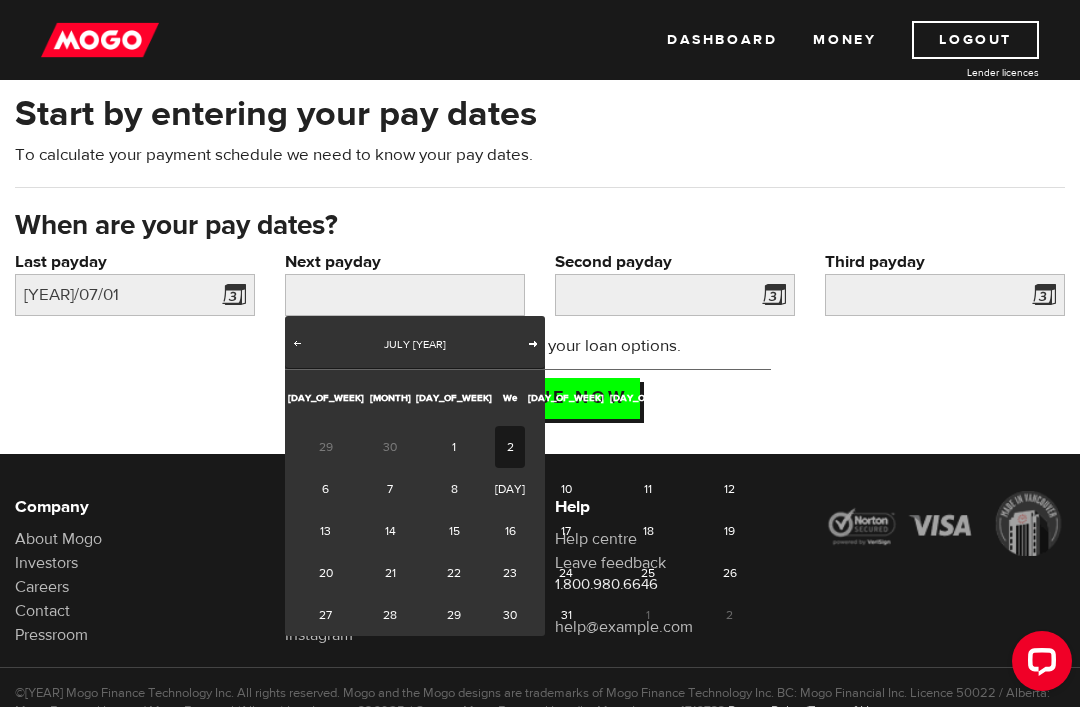click on "Next" at bounding box center [533, 343] 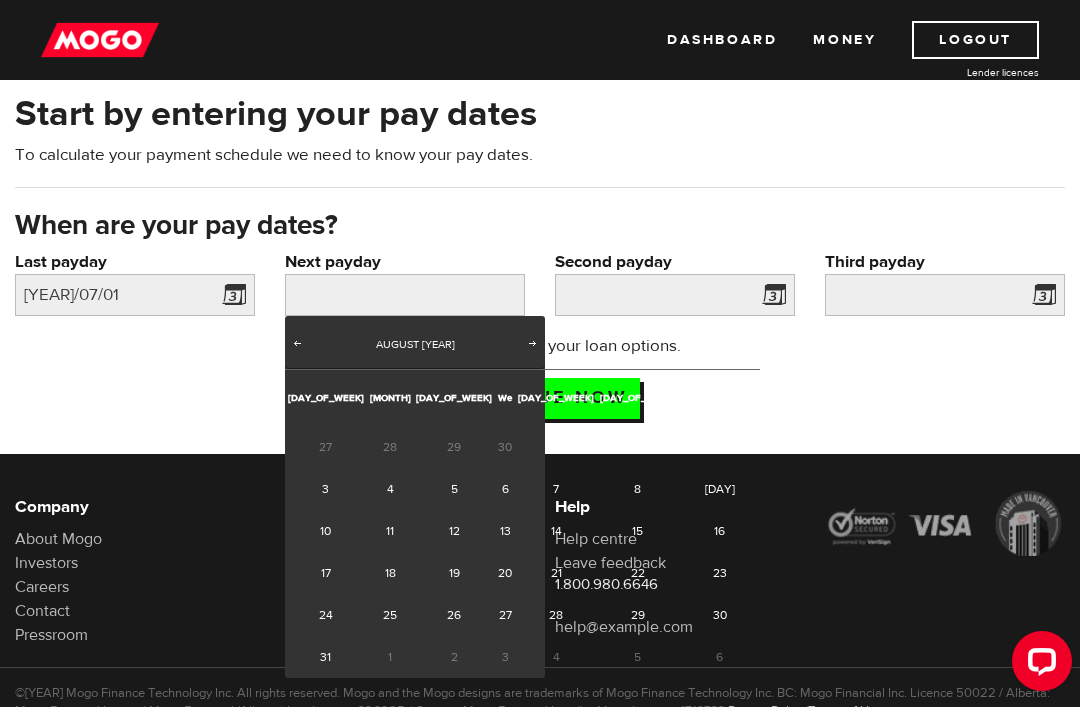 click on "1" at bounding box center [638, 447] 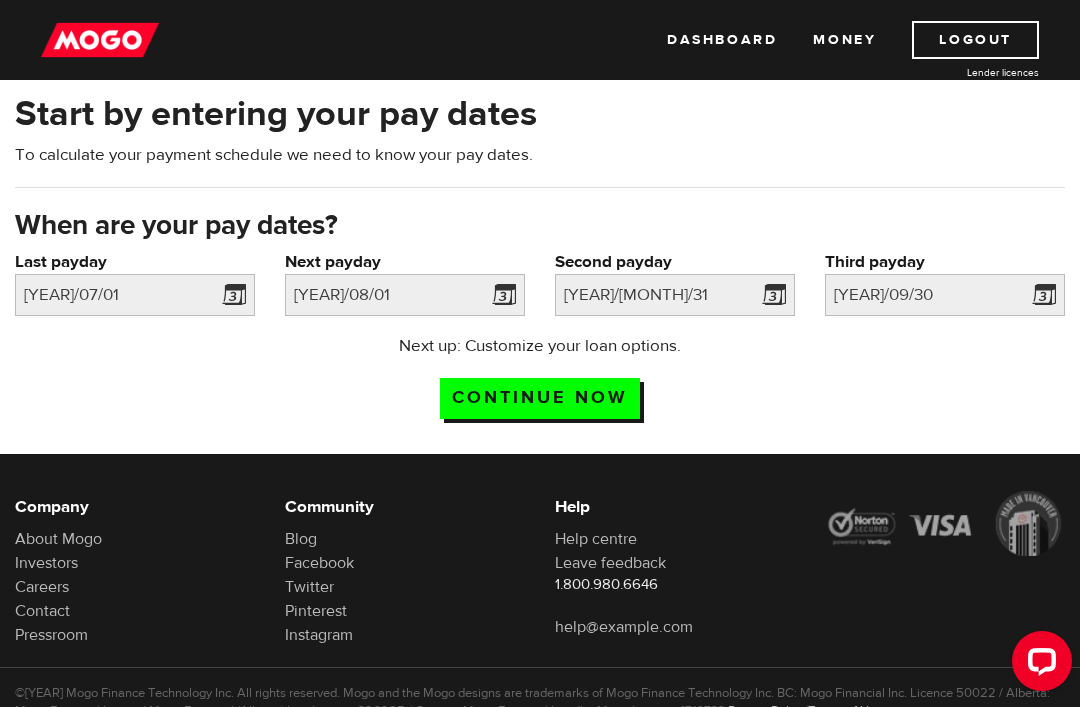 click at bounding box center [230, 298] 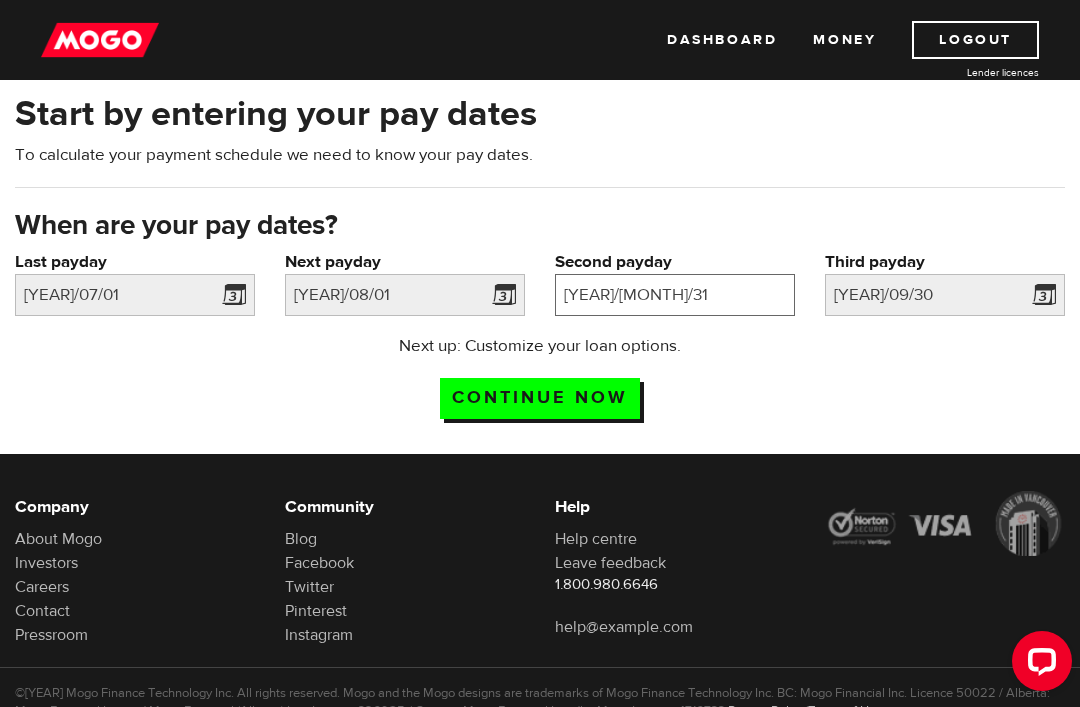 click on "2025/8/31" at bounding box center [135, 295] 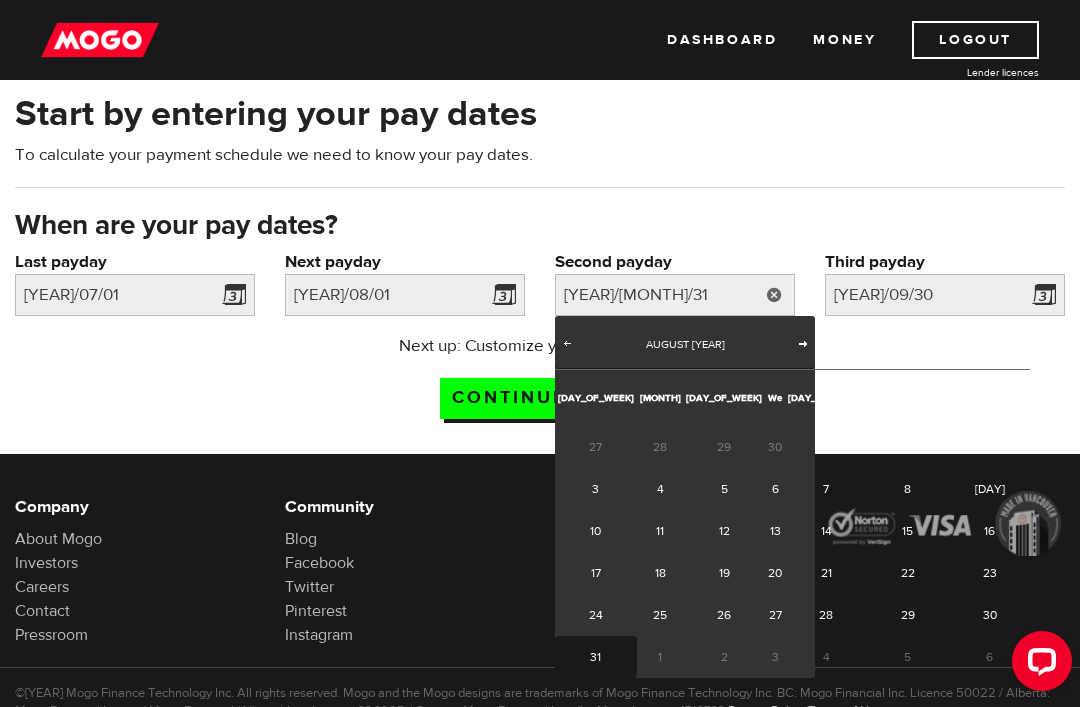 click on "Next" at bounding box center (803, 343) 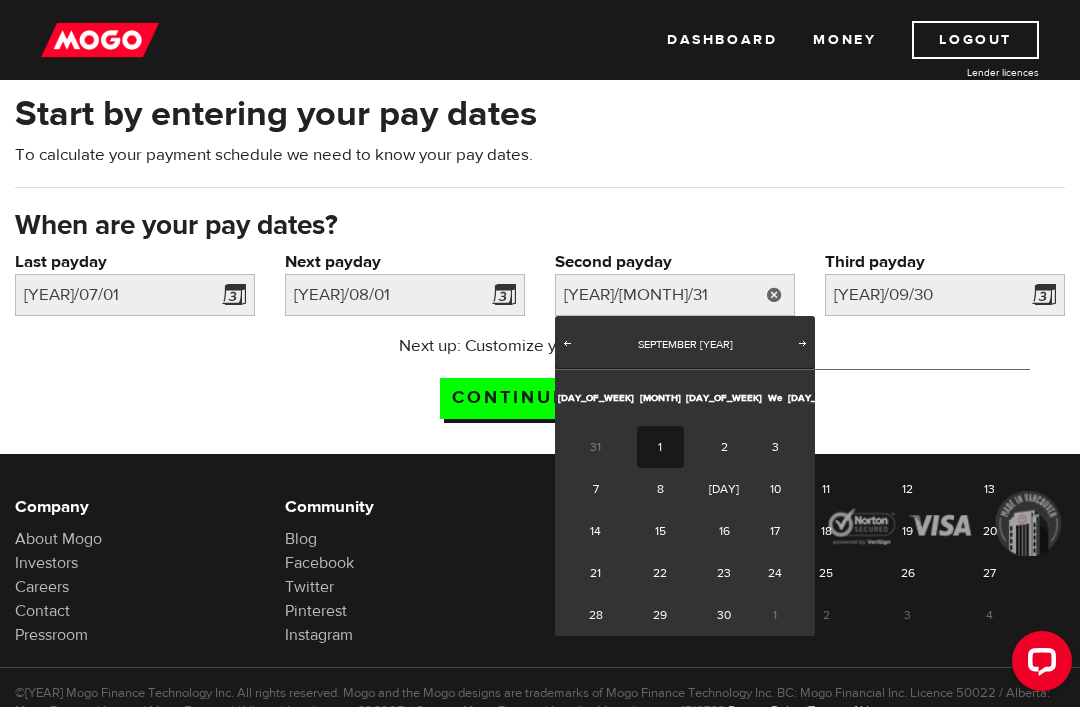 click on "1" at bounding box center (660, 447) 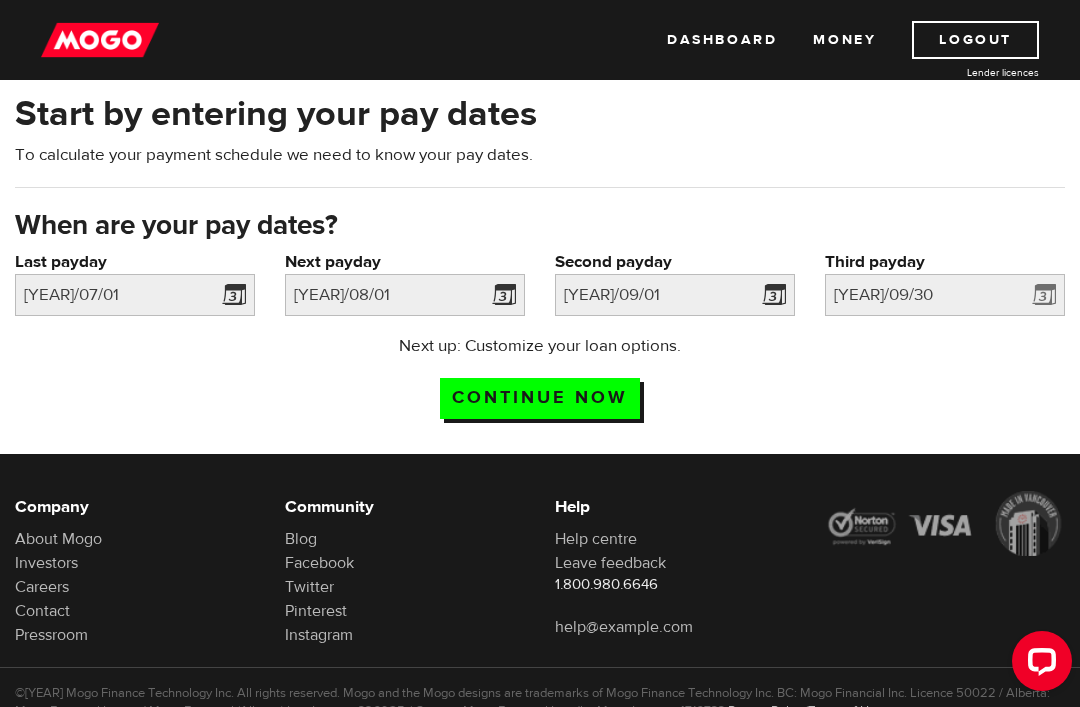 click at bounding box center (230, 298) 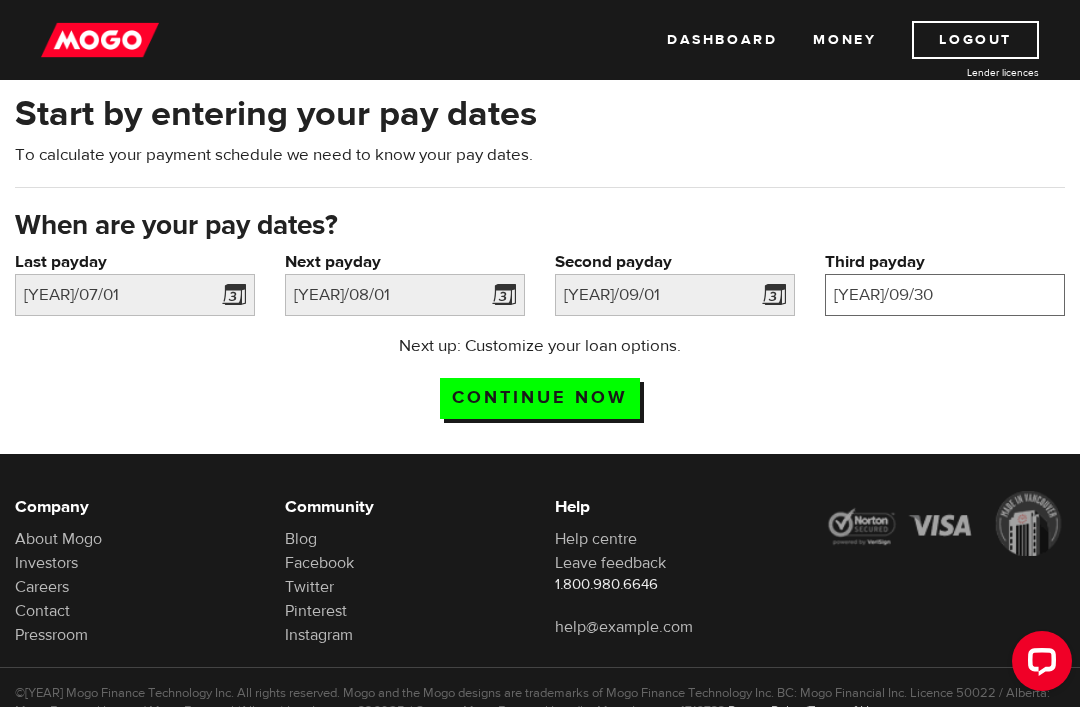 click on "2025/9/30" at bounding box center (945, 295) 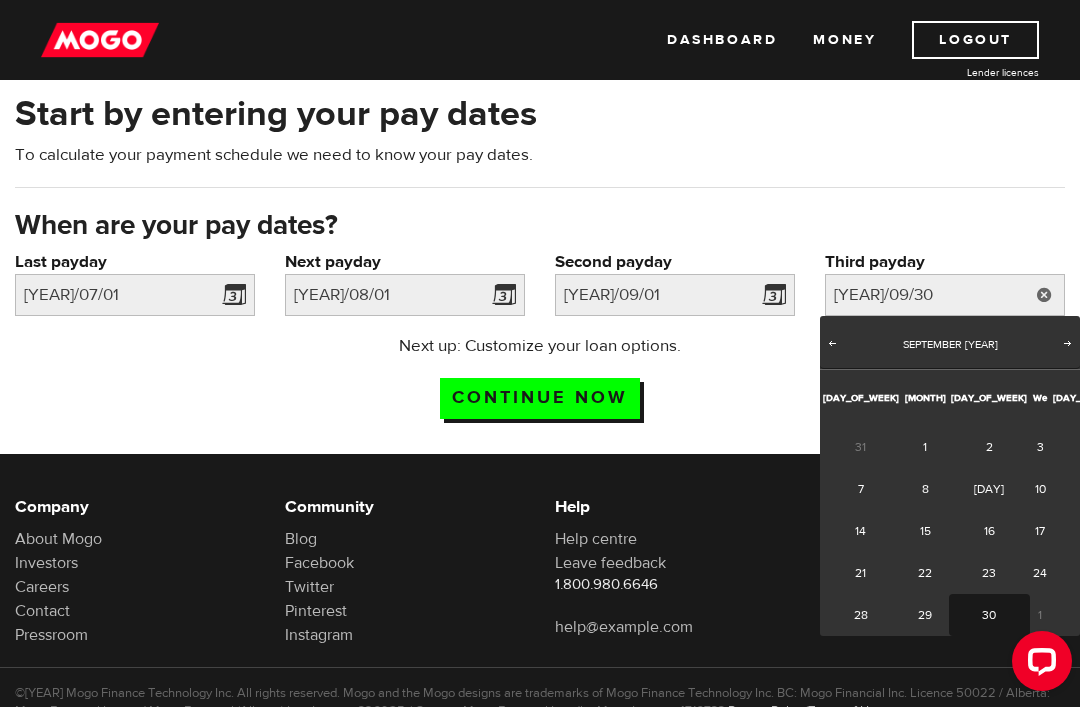 click on "Prev Next September   2025" at bounding box center (950, 342) 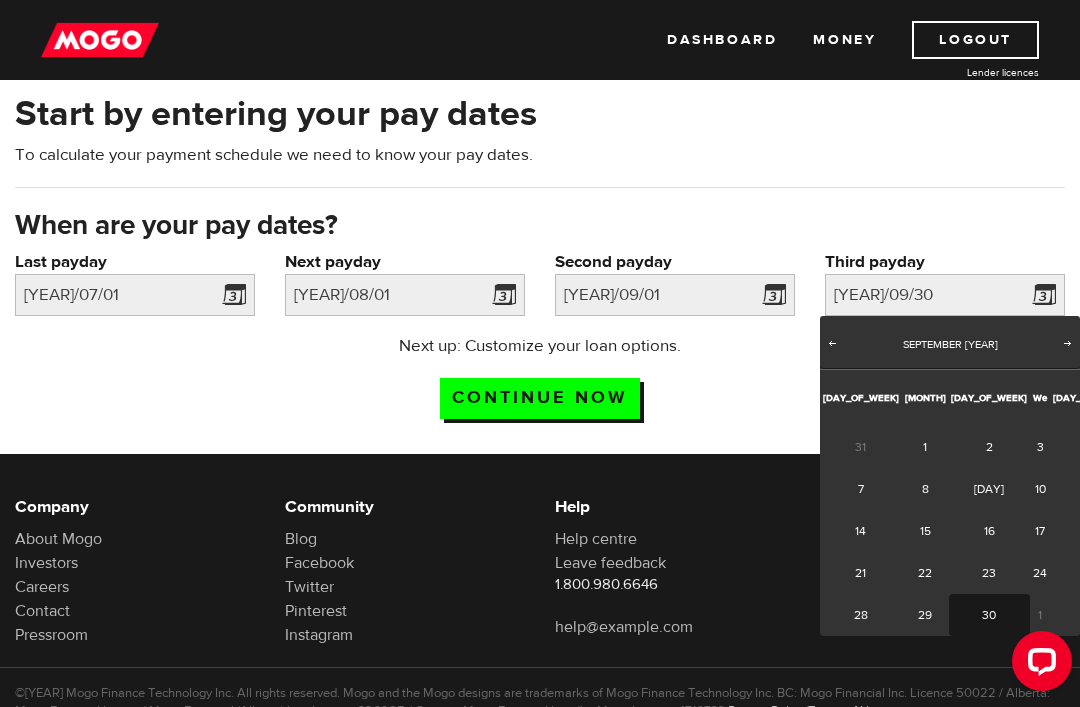 click on "Next" at bounding box center (1068, 343) 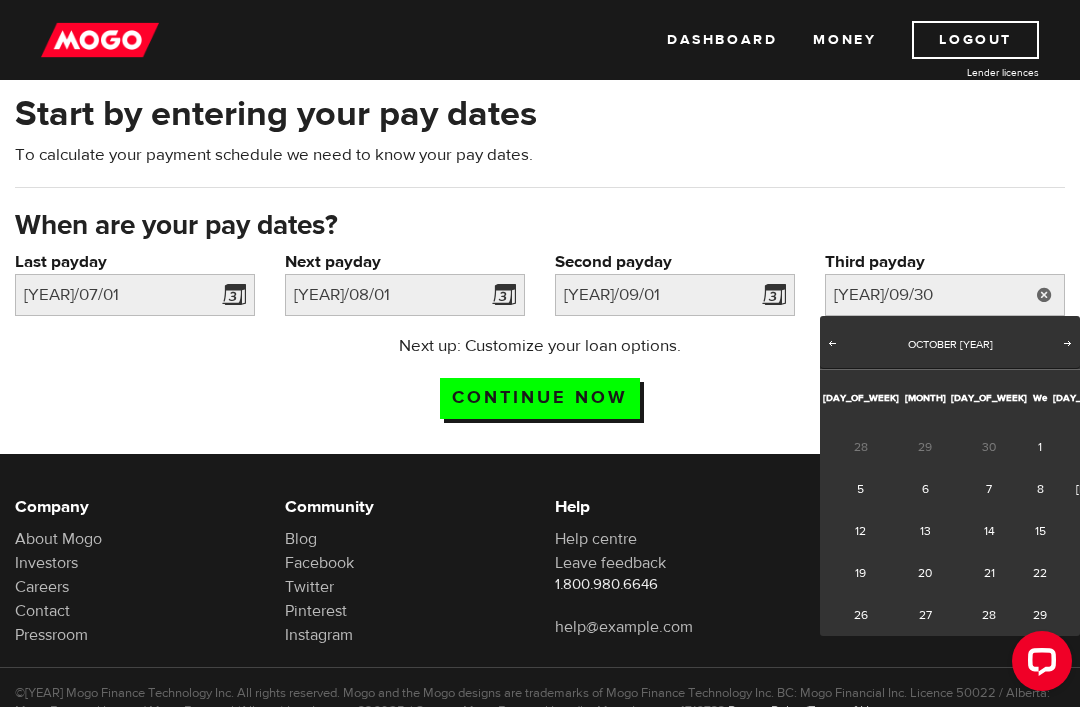 click on "1" at bounding box center (1040, 447) 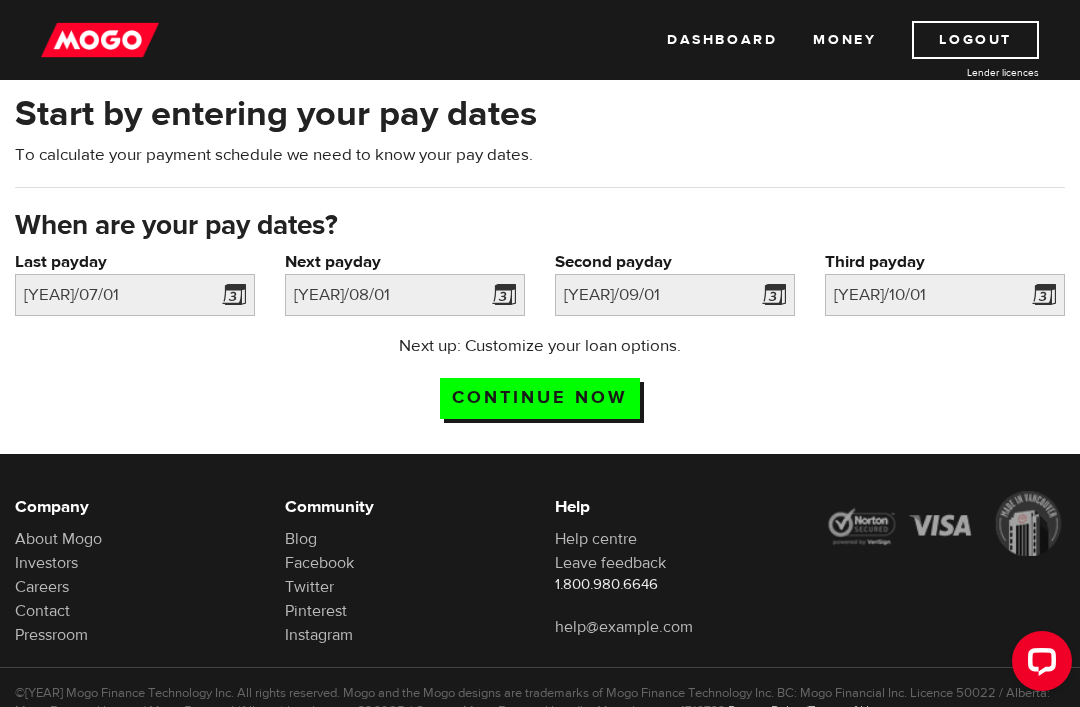 click on "Continue now" at bounding box center (540, 398) 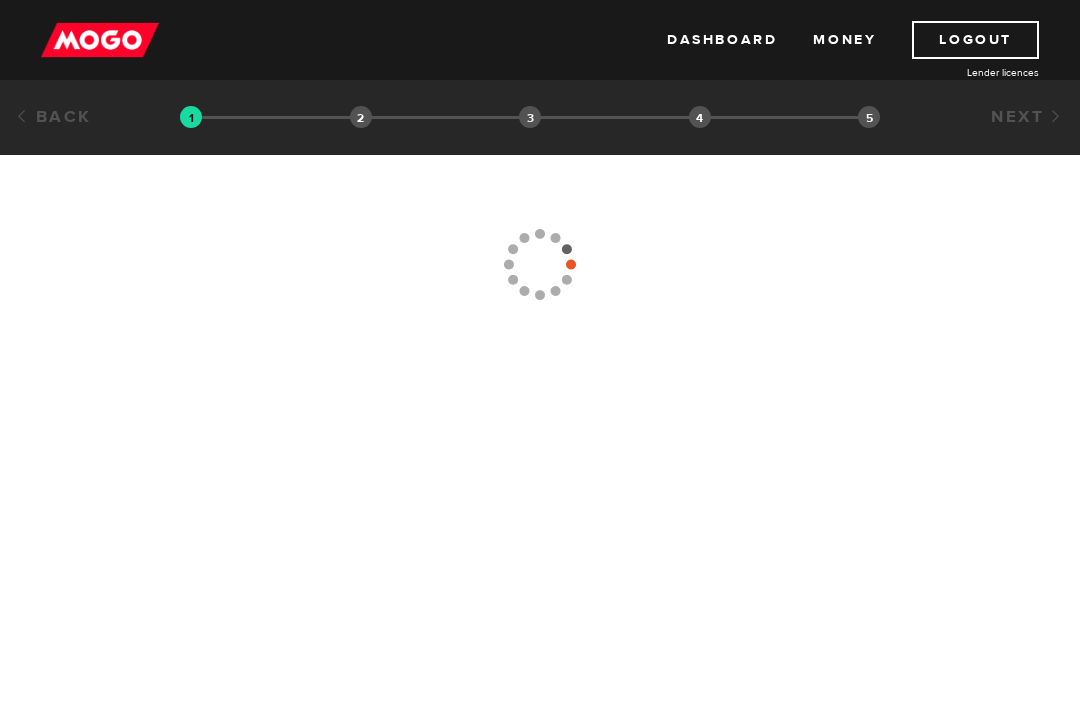 scroll, scrollTop: 0, scrollLeft: 0, axis: both 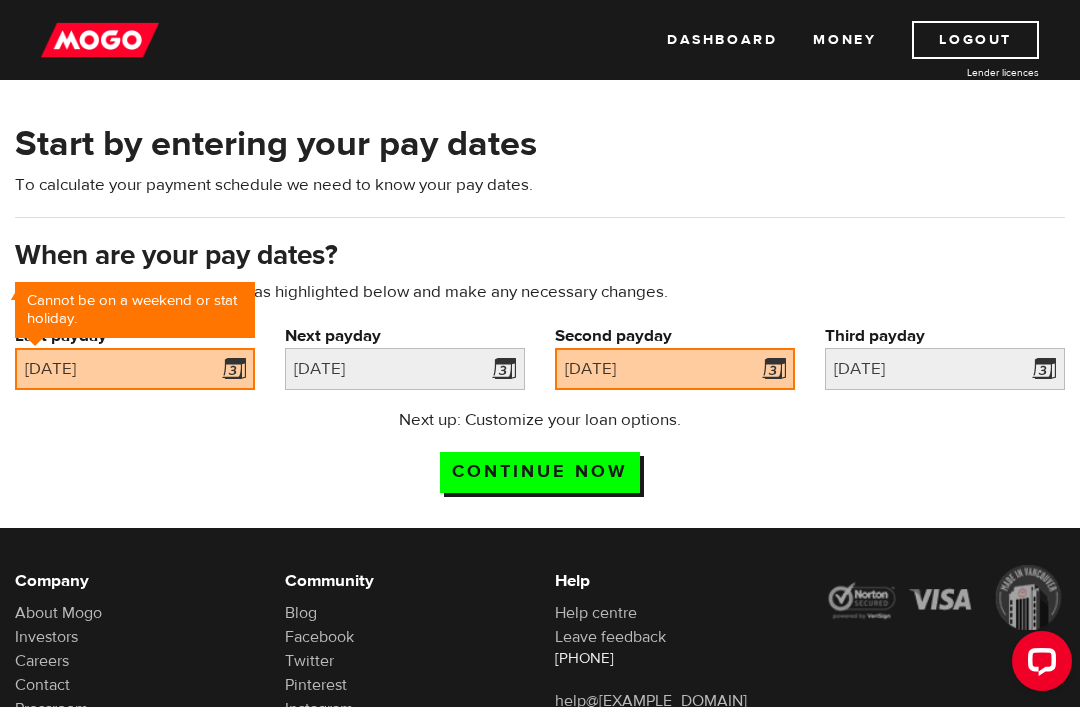 click at bounding box center [230, 372] 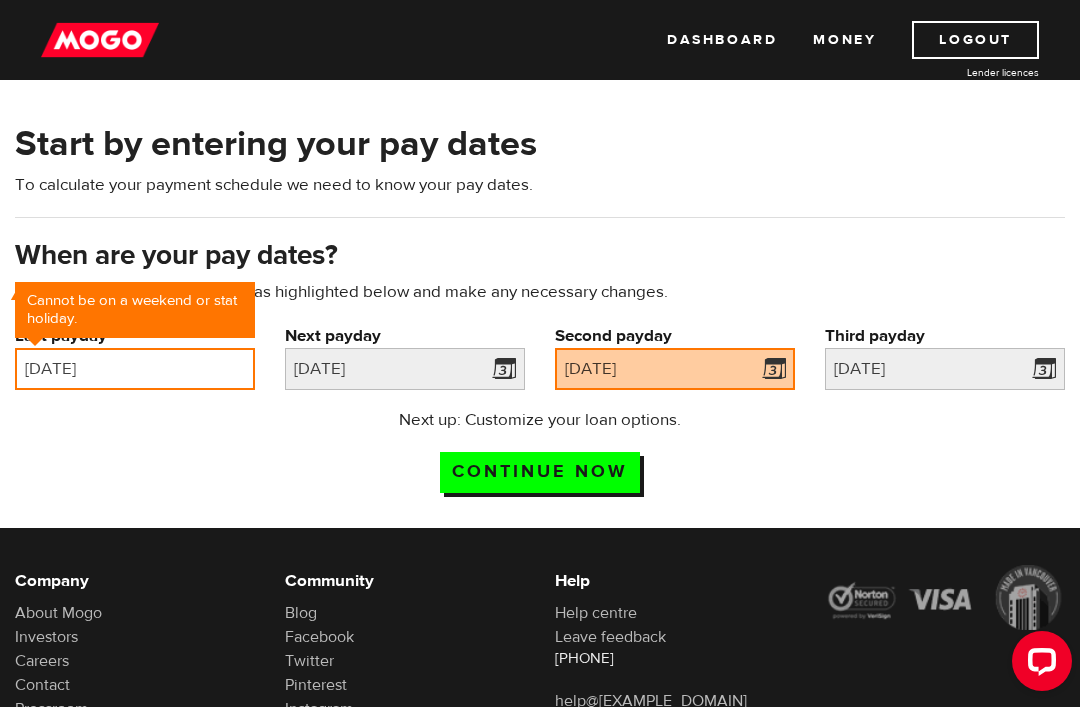 click on "2025/07/01" at bounding box center [135, 369] 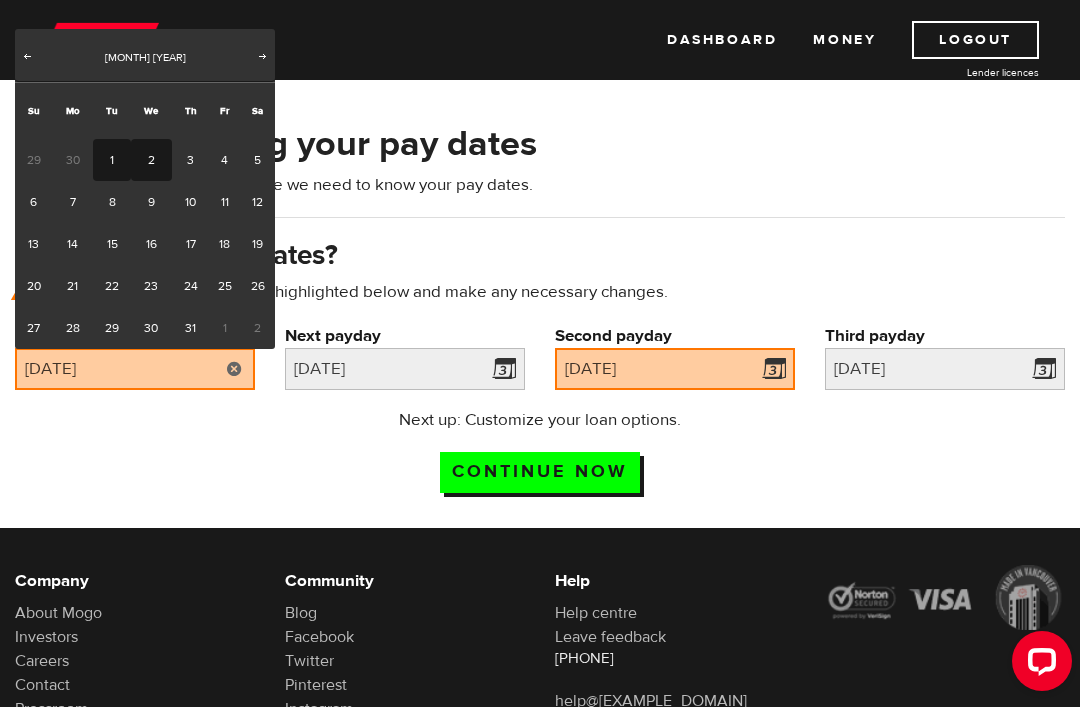 click on "2" at bounding box center (151, 160) 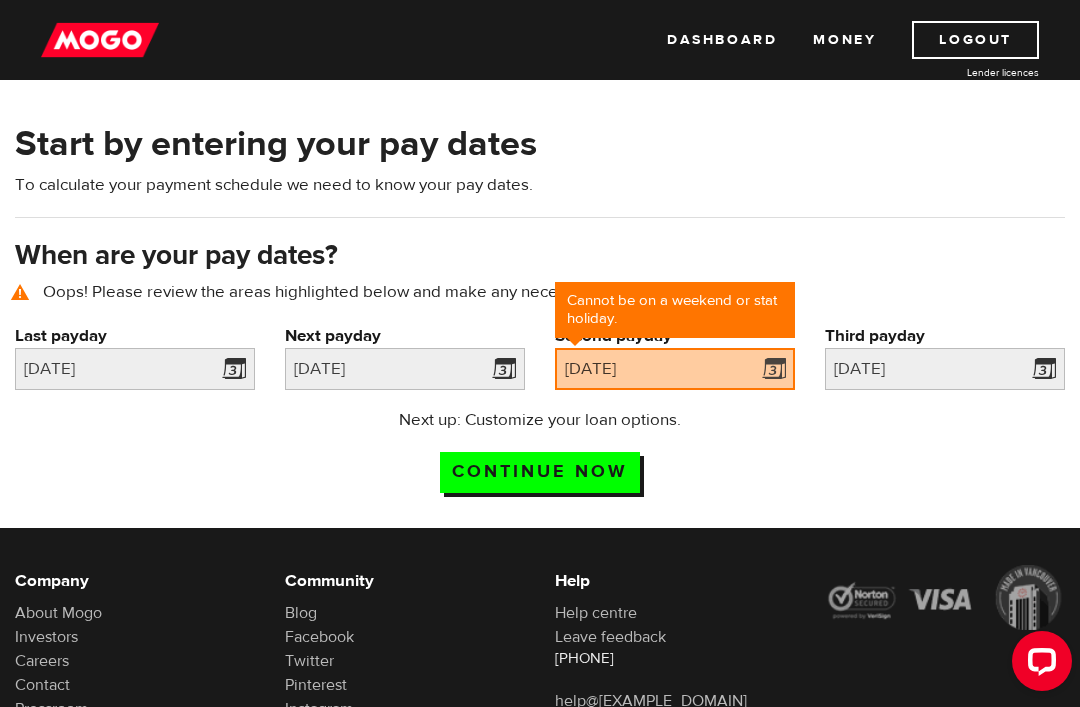 click at bounding box center (770, 372) 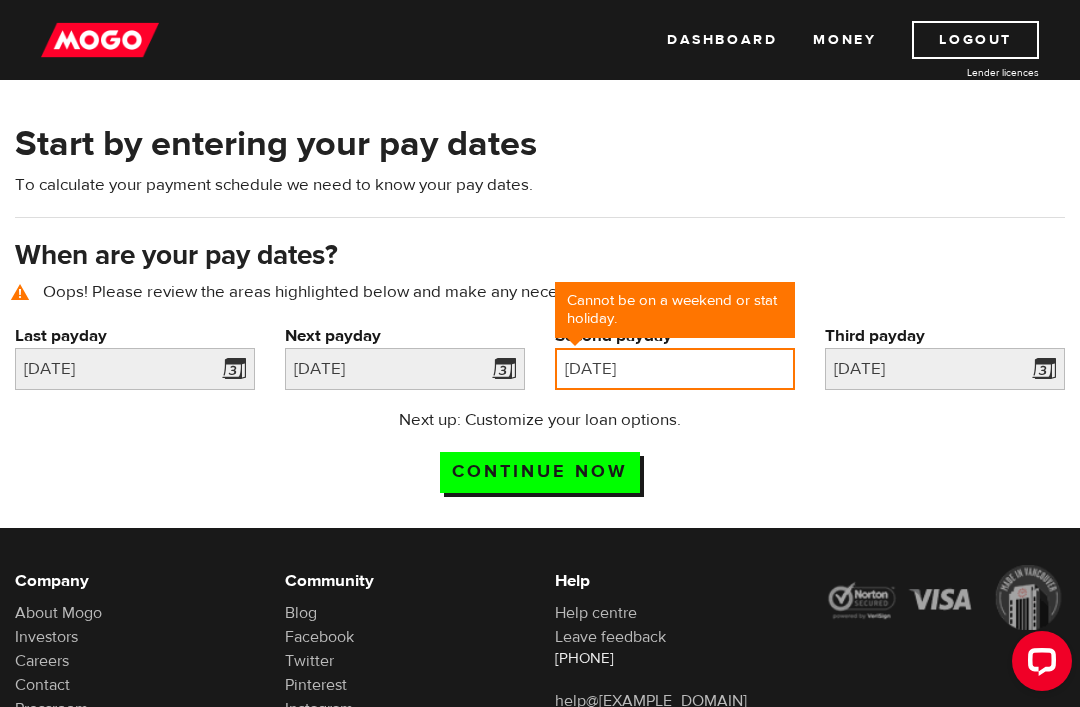 click on "2025/09/01" at bounding box center [675, 369] 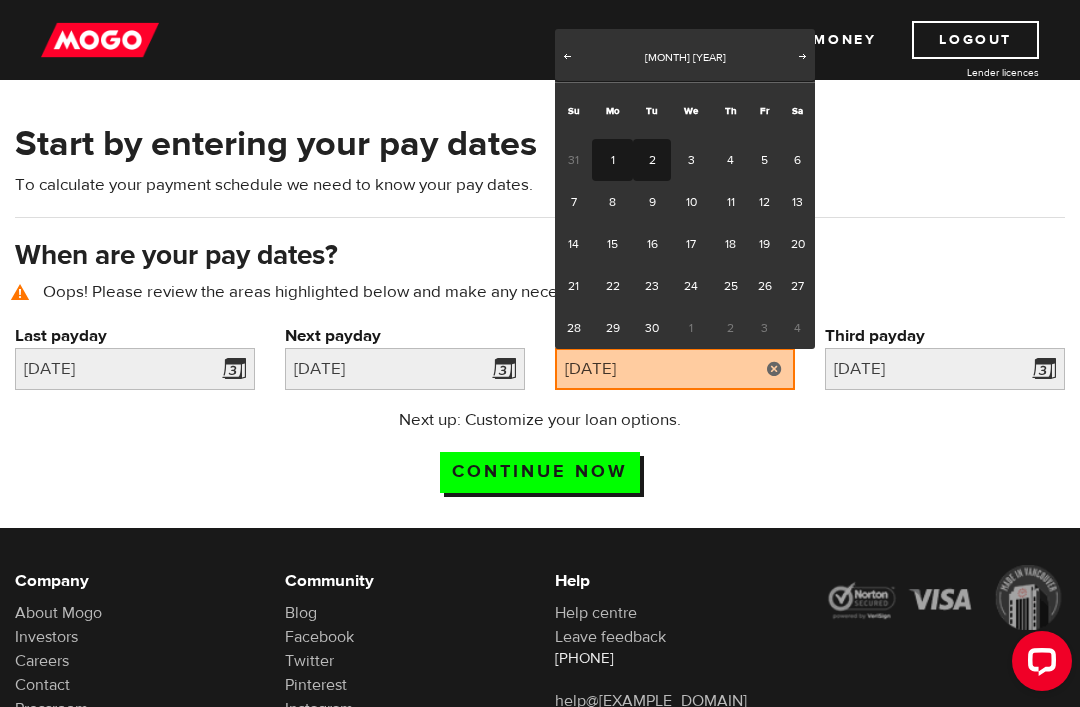click on "2" at bounding box center (651, 160) 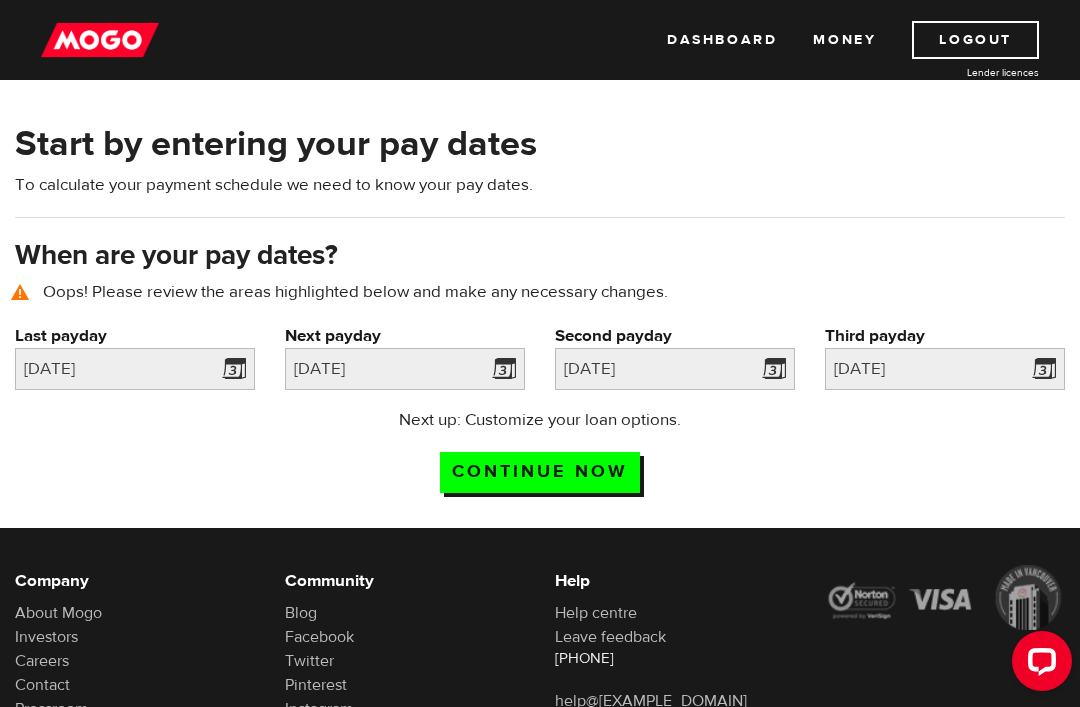 click on "Continue now" at bounding box center [540, 472] 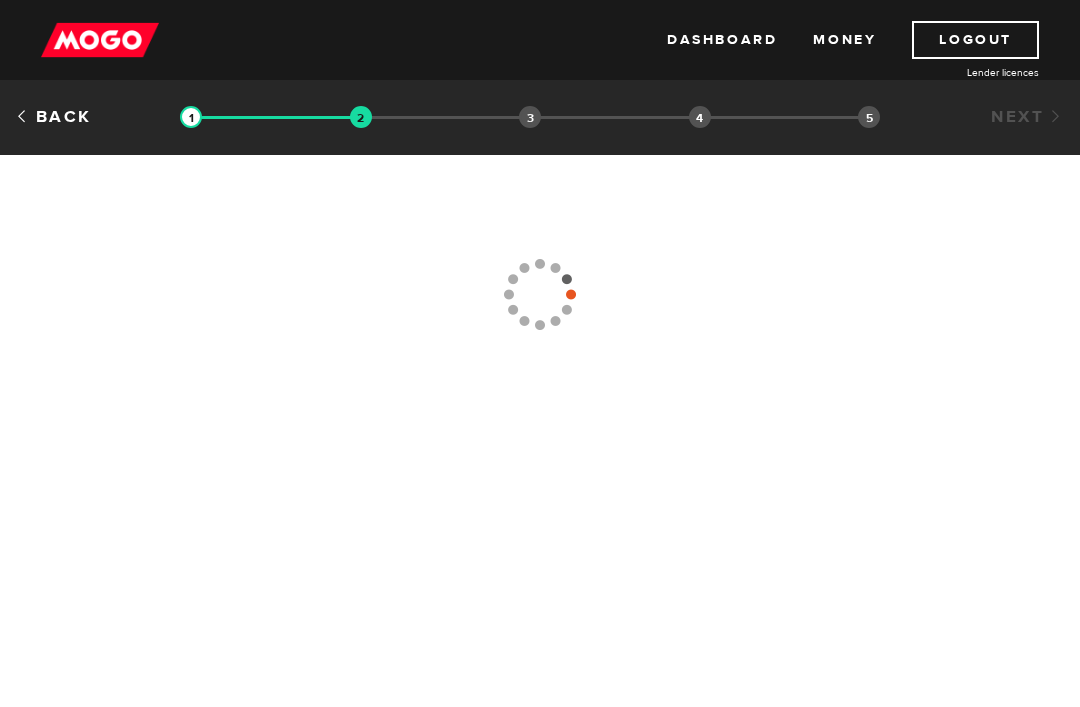 scroll, scrollTop: 0, scrollLeft: 0, axis: both 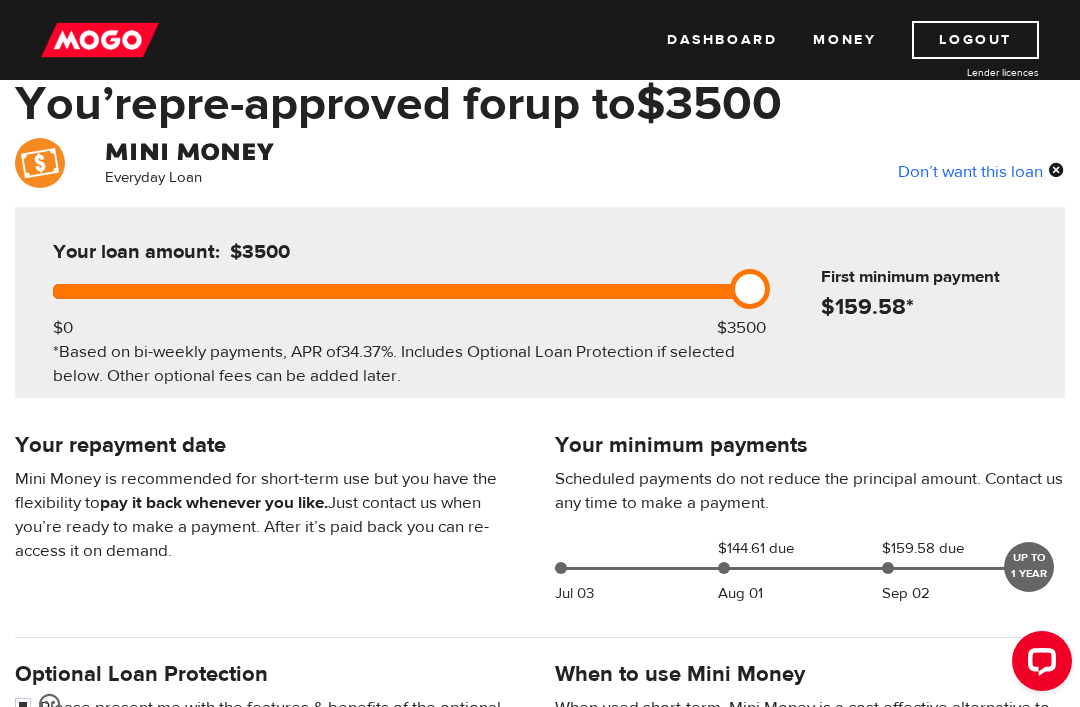 click on "Don’t want this loan" at bounding box center (981, 171) 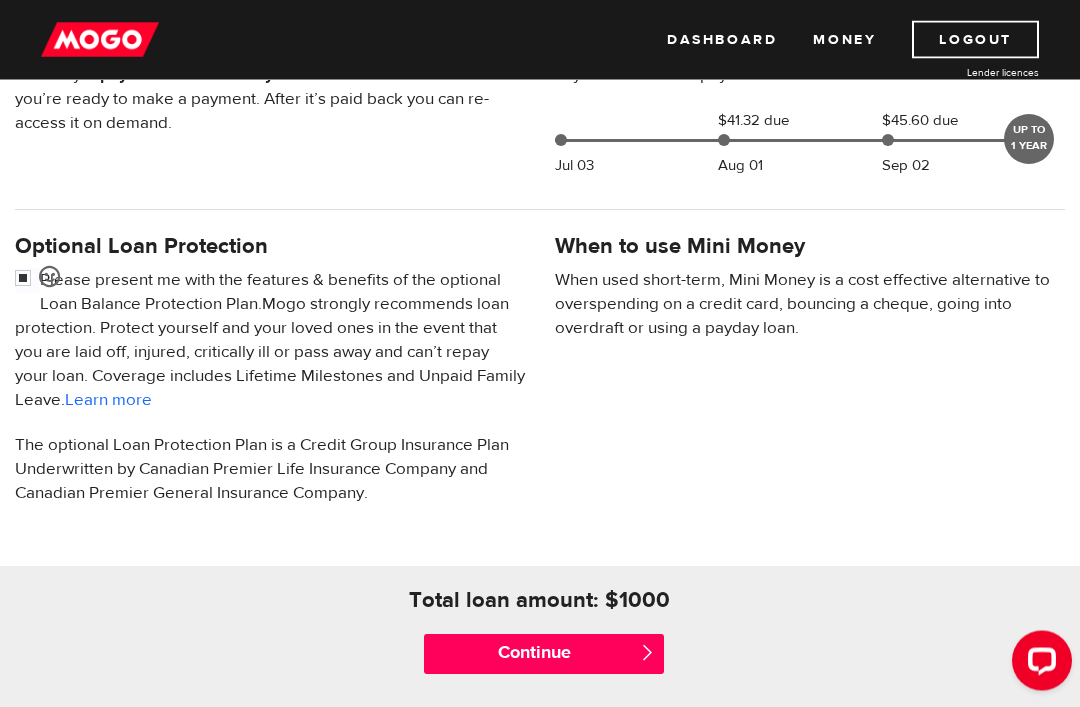 scroll, scrollTop: 535, scrollLeft: 0, axis: vertical 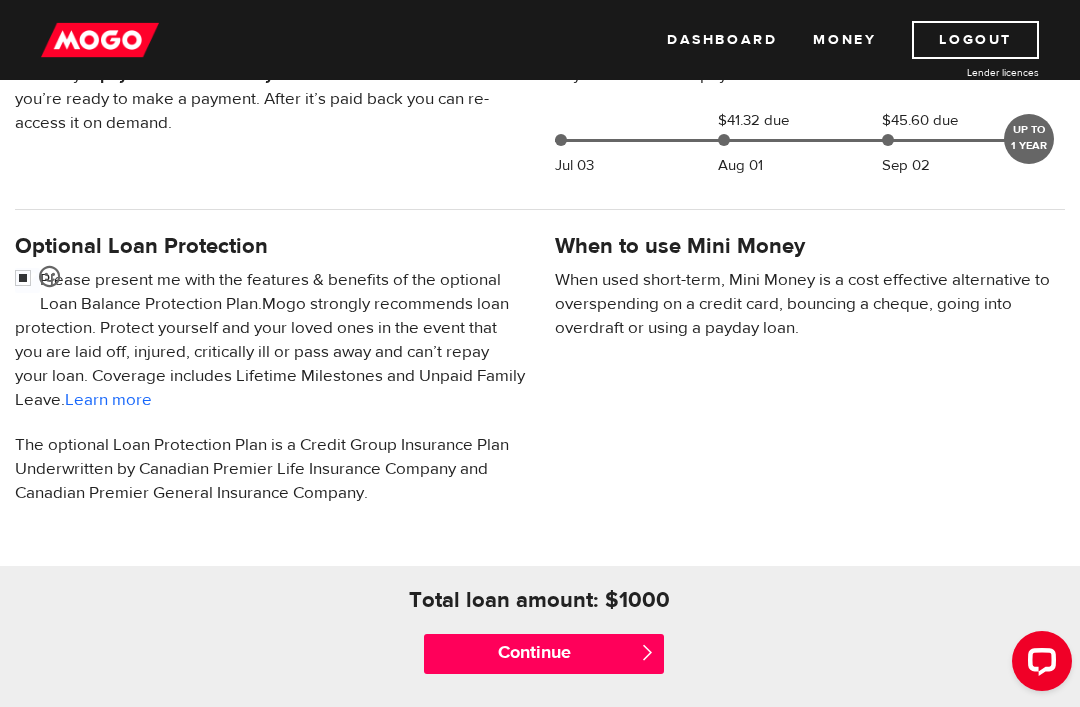 click on "Continue" at bounding box center [544, 654] 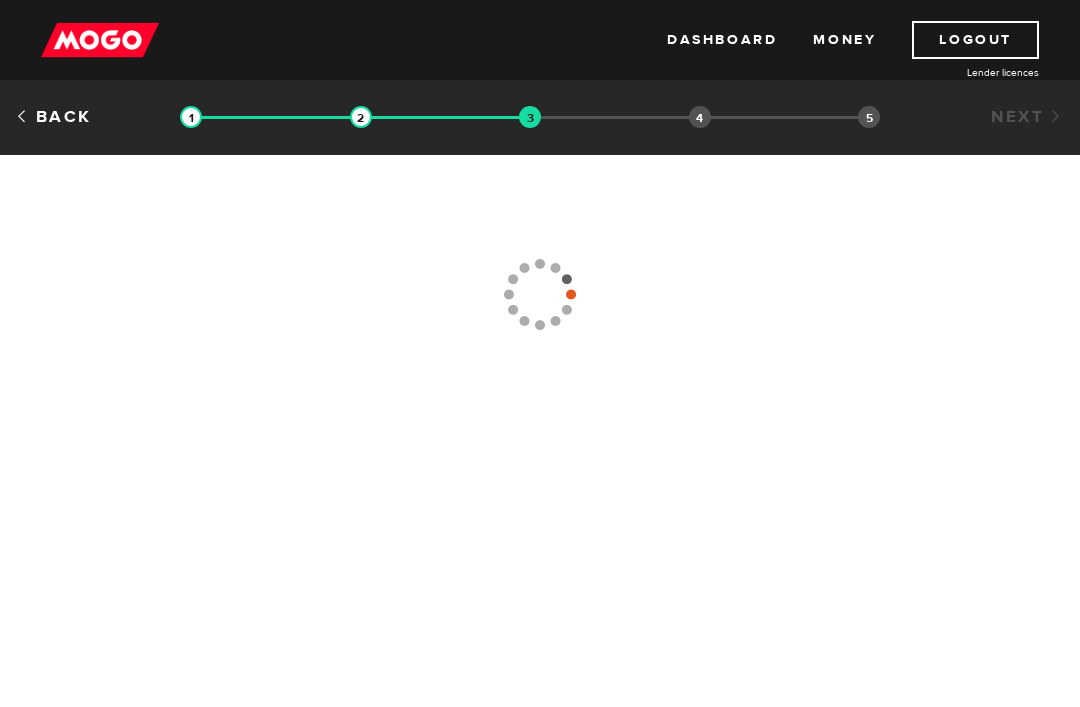 scroll, scrollTop: 0, scrollLeft: 0, axis: both 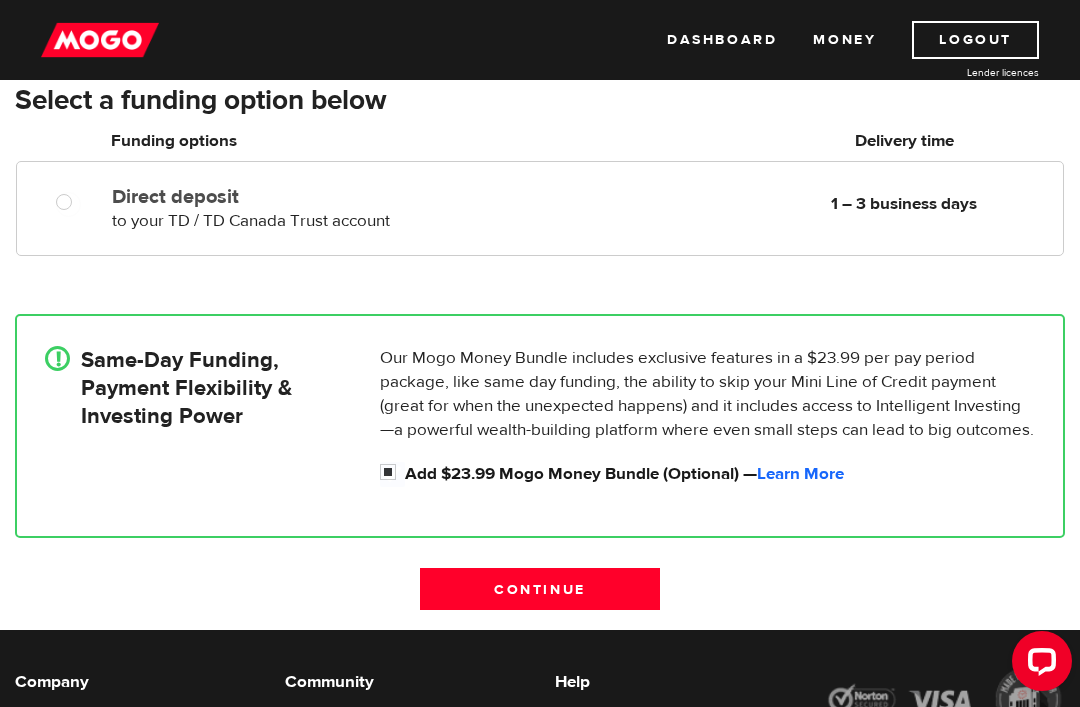 click on "Continue" at bounding box center (540, 589) 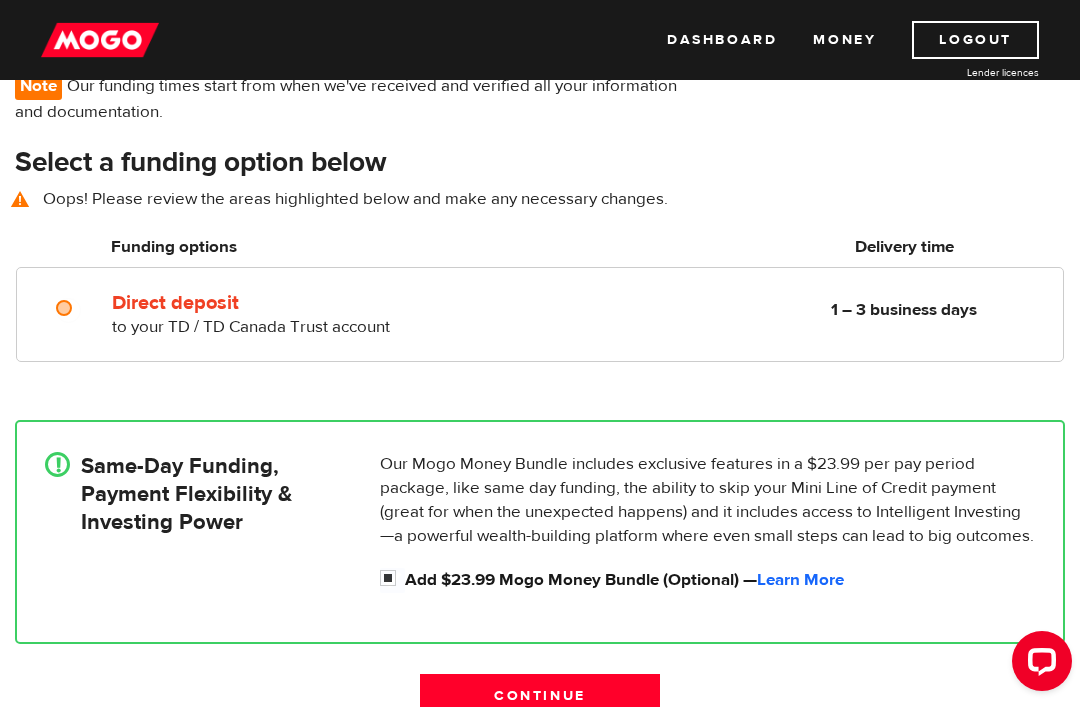 scroll, scrollTop: 169, scrollLeft: 0, axis: vertical 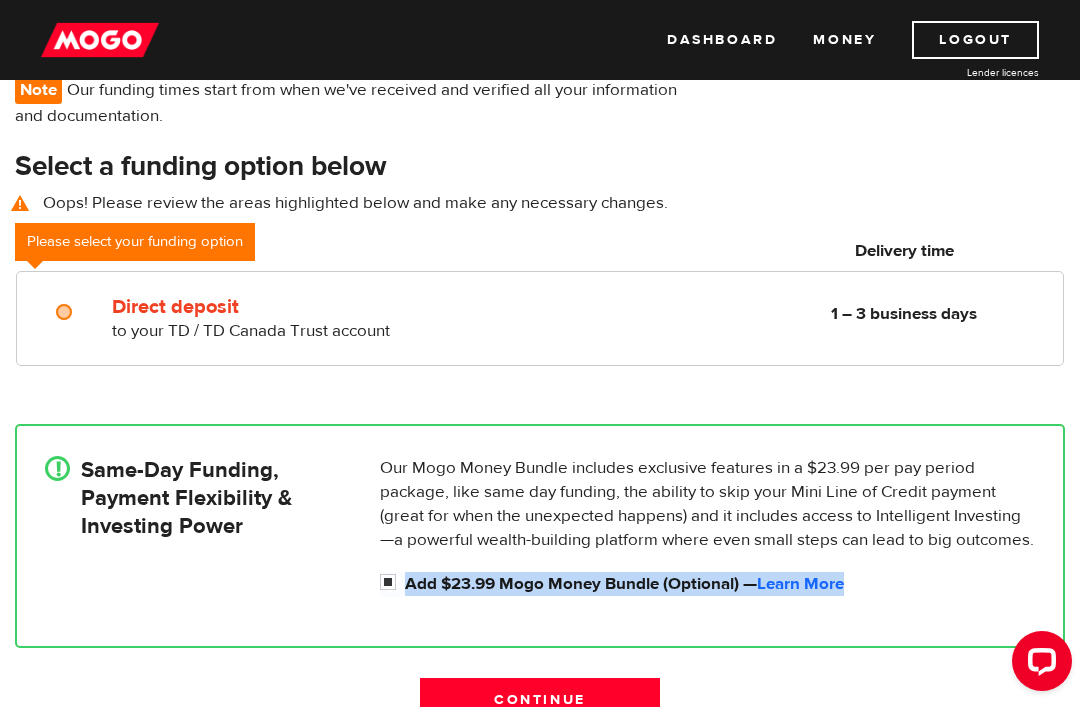 click on "! Same-Day Funding, Payment Flexibility & Investing Power Our Mogo Money Bundle includes exclusive features in a $23.99 per pay period package, like same day funding, the ability to skip your Mini Line of Credit payment (great for when the unexpected happens) and it includes access to Intelligent Investing—a powerful wealth-building platform where even small steps can lead to big outcomes.  Add $23.99 Mogo Money Bundle (Optional) —  Learn More" at bounding box center [540, 536] 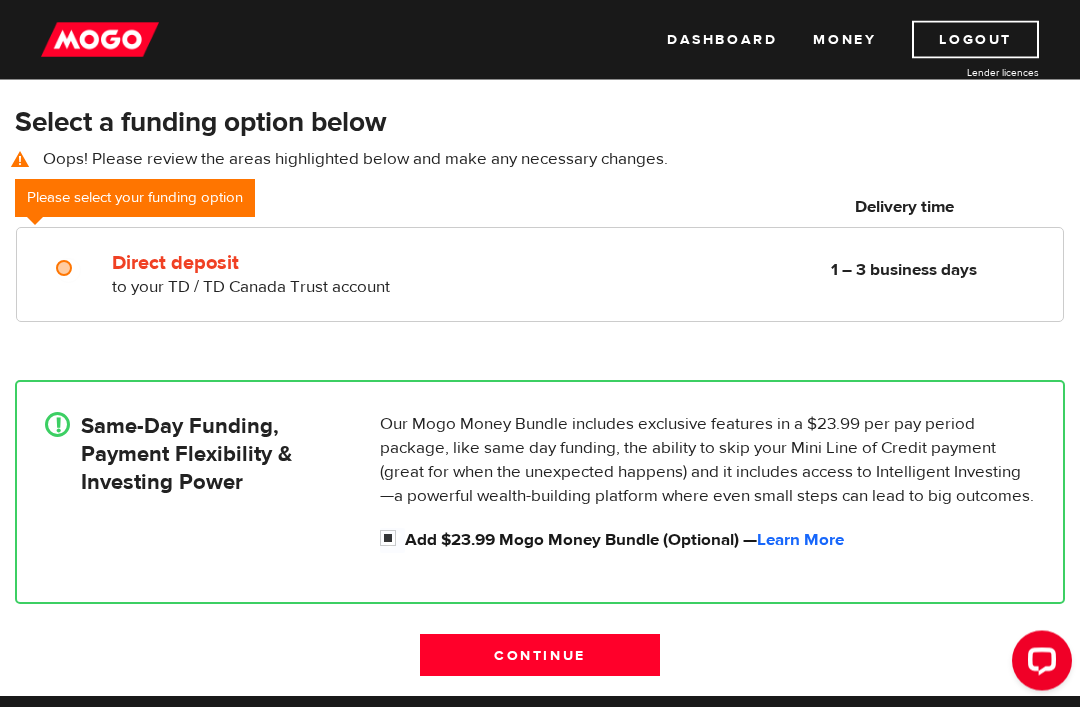 scroll, scrollTop: 196, scrollLeft: 0, axis: vertical 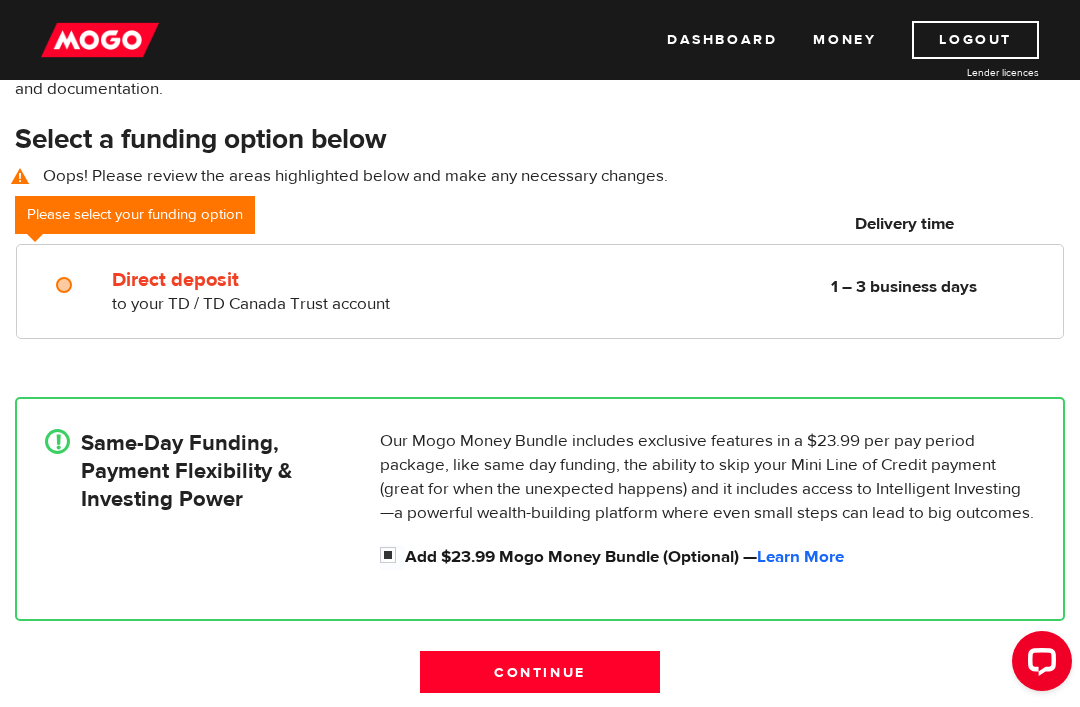 click on "Direct deposit" at bounding box center (68, 287) 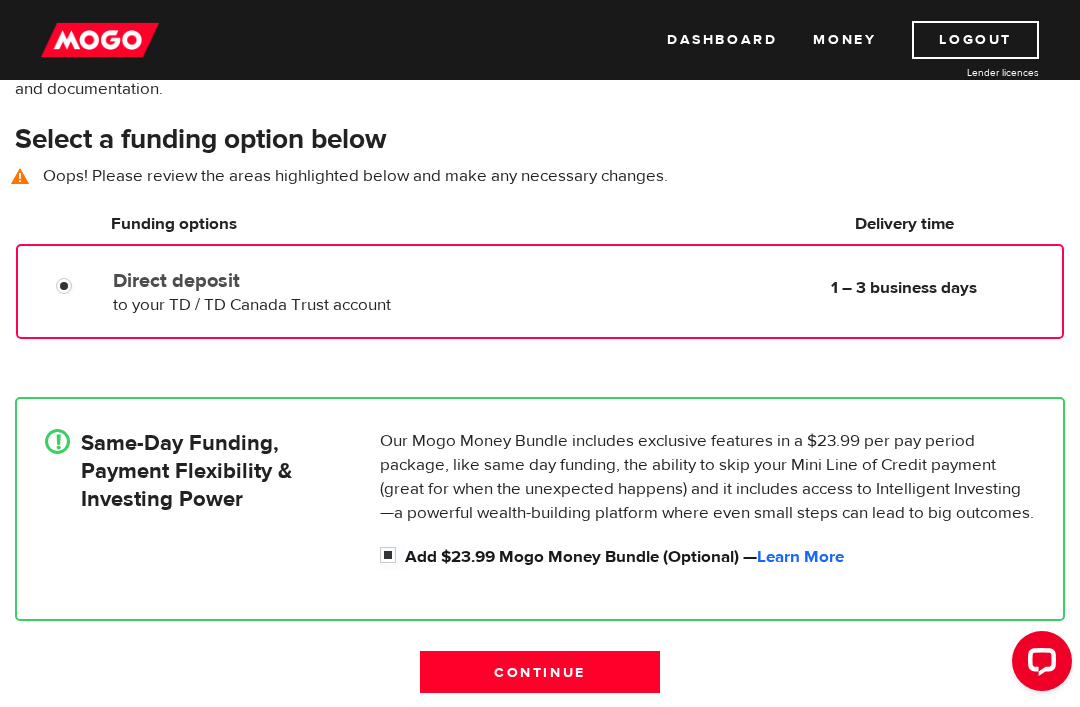 click on "Continue" at bounding box center (540, 672) 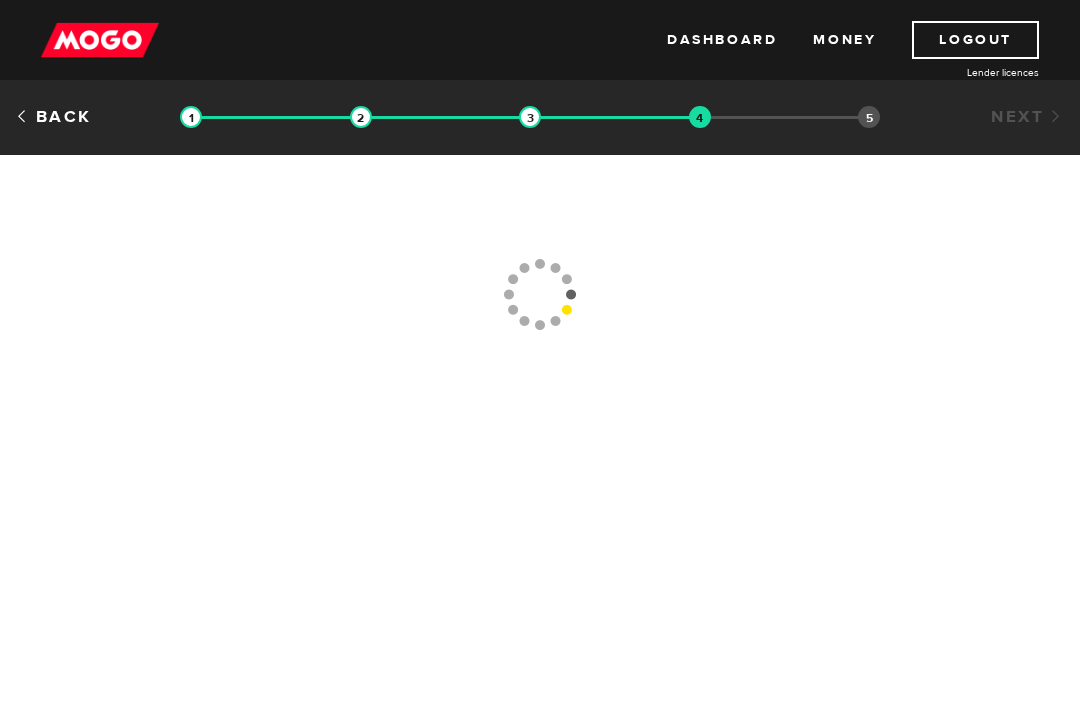 scroll, scrollTop: 0, scrollLeft: 0, axis: both 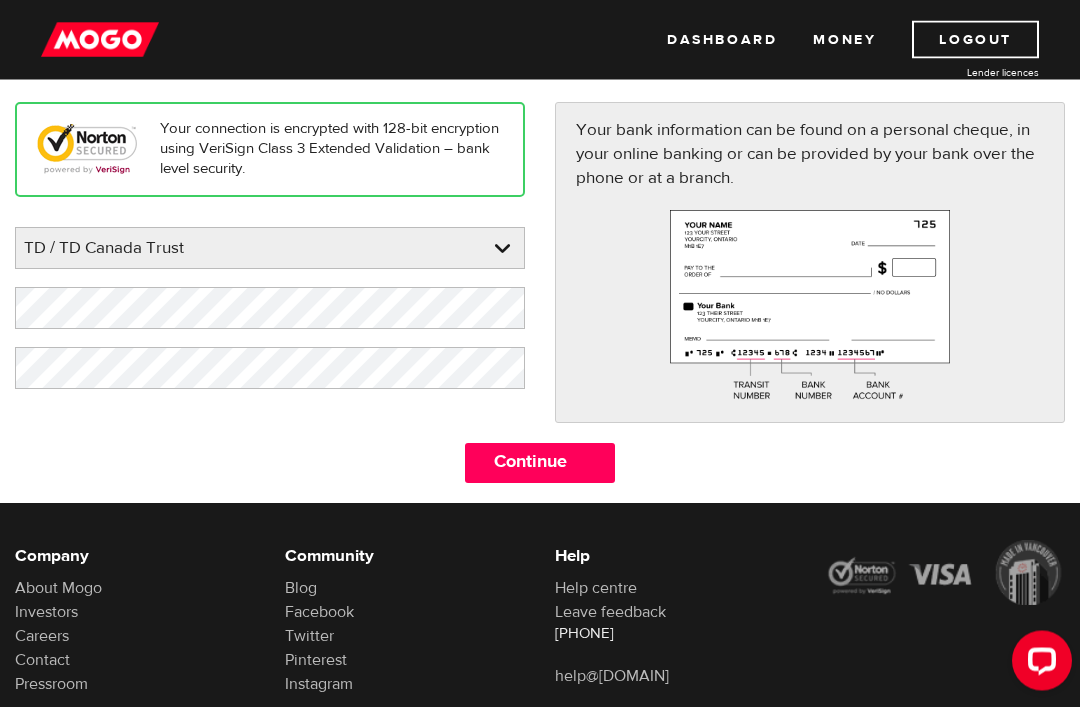 click on "Continue" at bounding box center [540, 464] 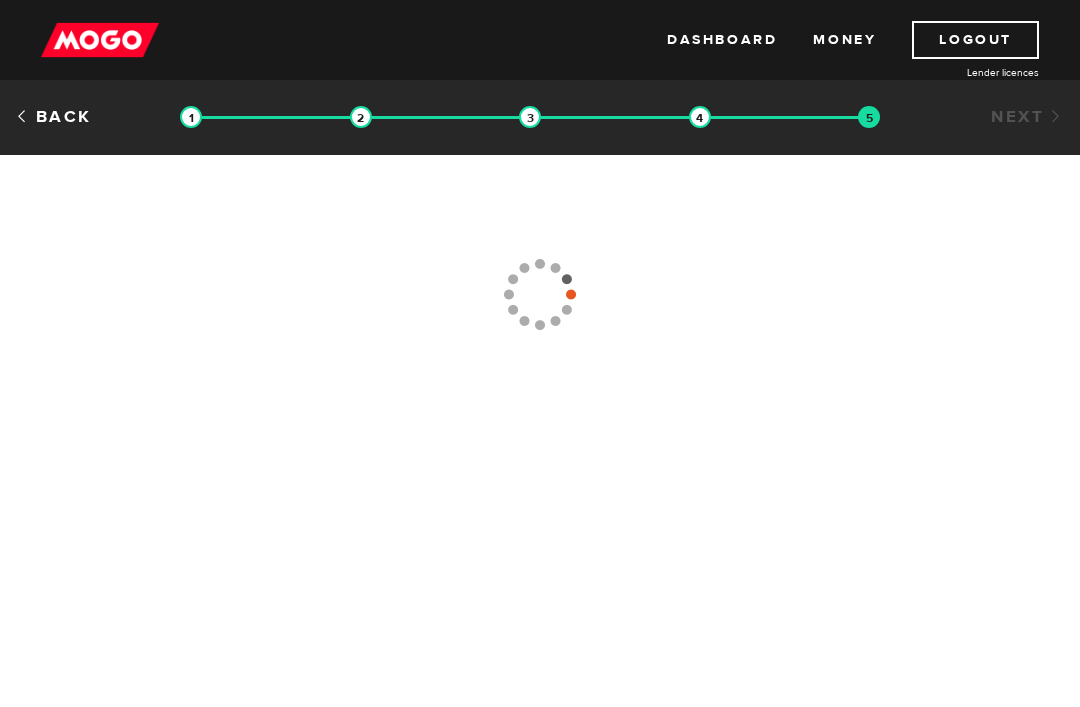 scroll, scrollTop: 0, scrollLeft: 0, axis: both 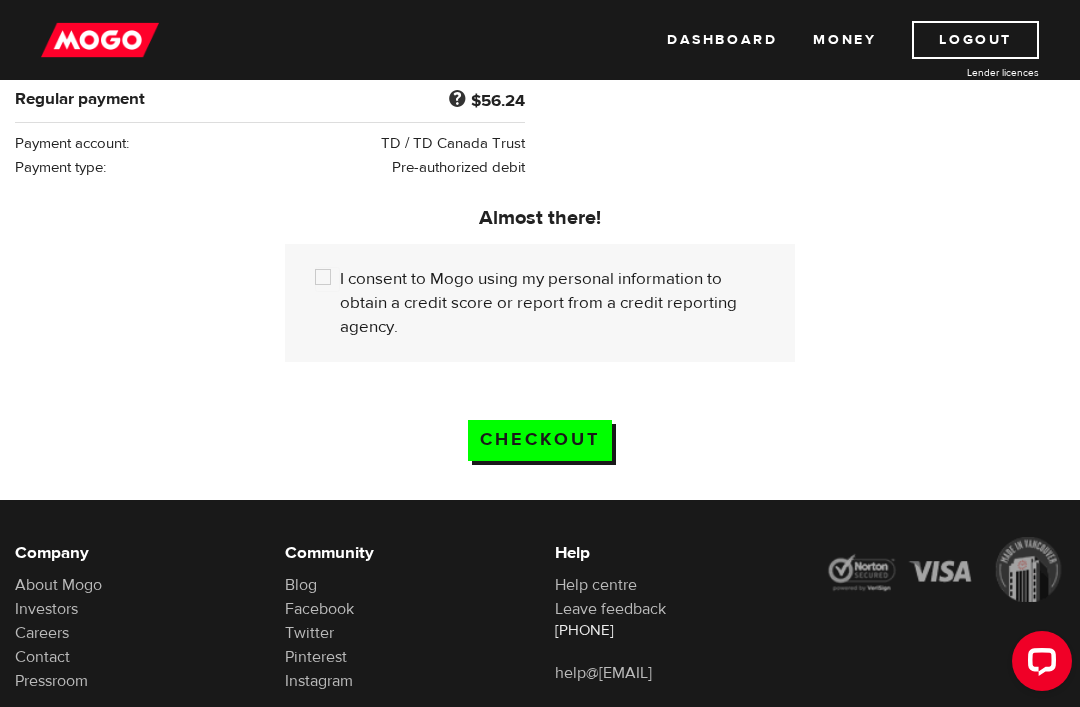 click on "Checkout" at bounding box center (540, 440) 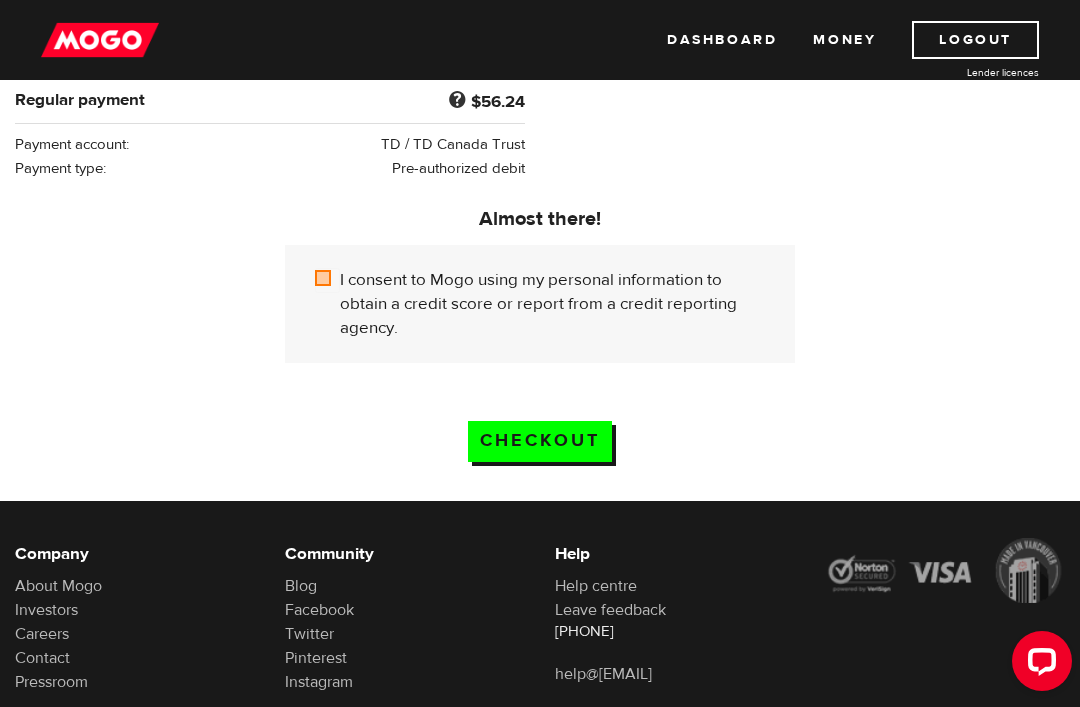 scroll, scrollTop: 525, scrollLeft: 0, axis: vertical 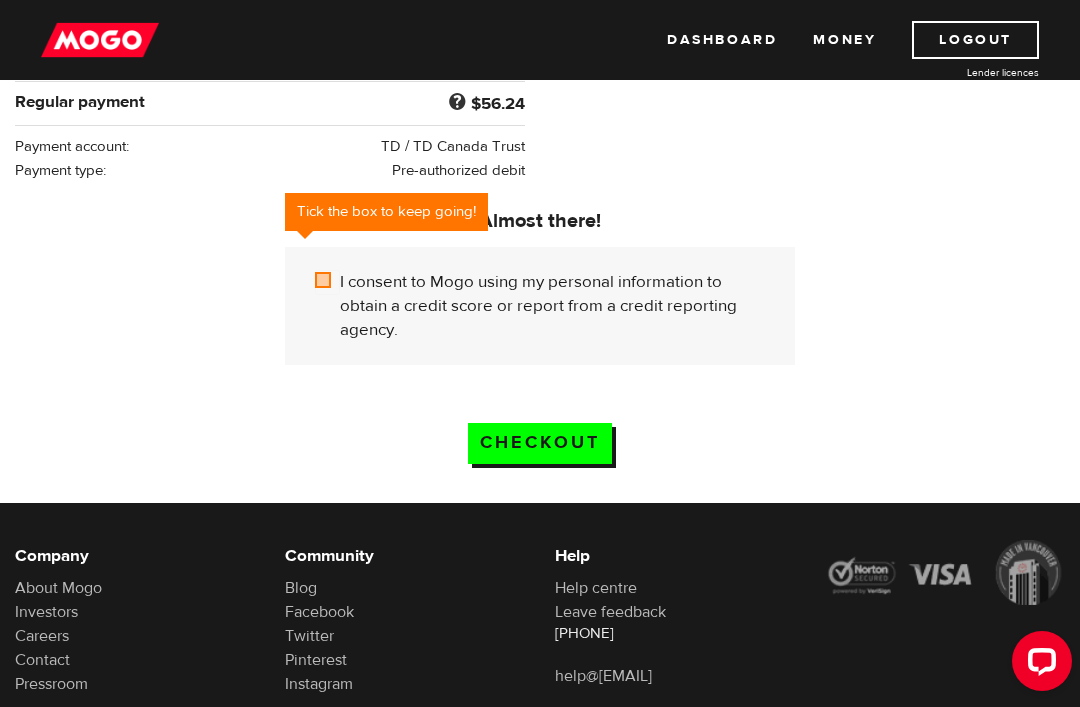 click on "I consent to Mogo using my personal information to obtain a credit score or report from a credit reporting agency." at bounding box center (327, 282) 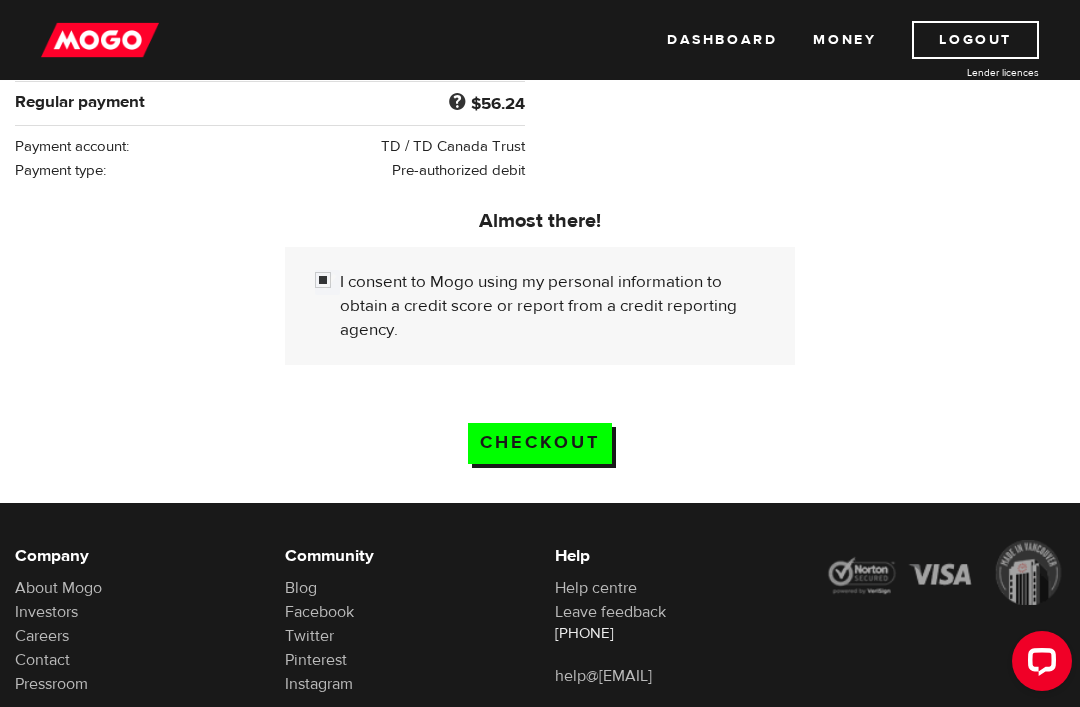 click on "Checkout" at bounding box center (540, 443) 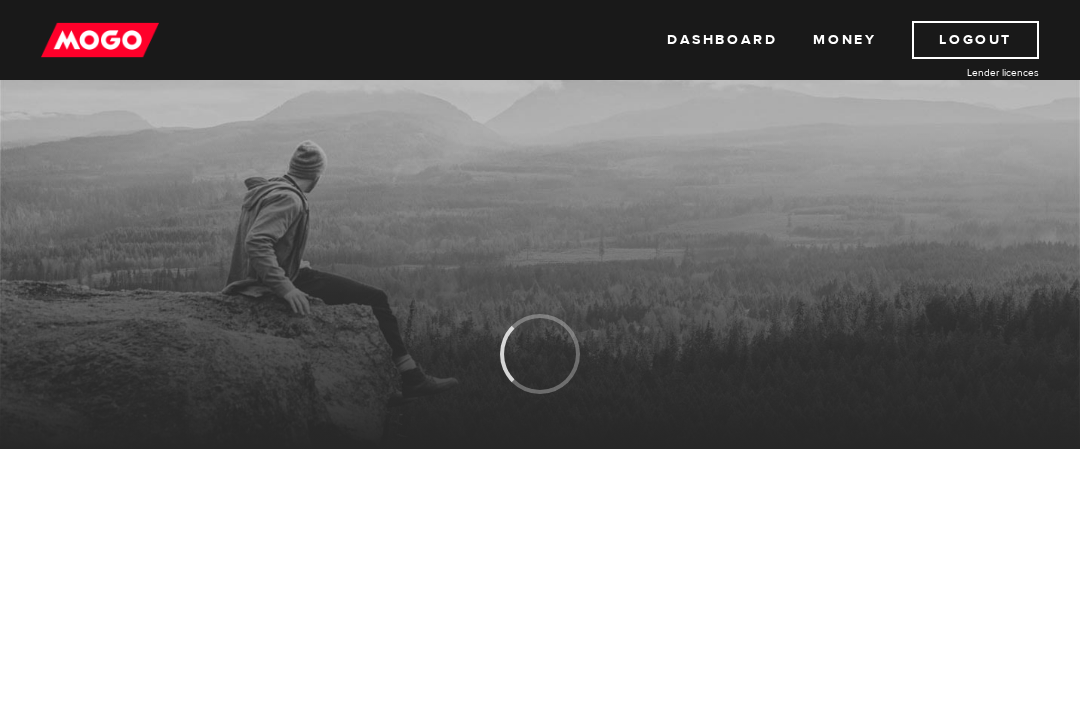 scroll, scrollTop: 0, scrollLeft: 0, axis: both 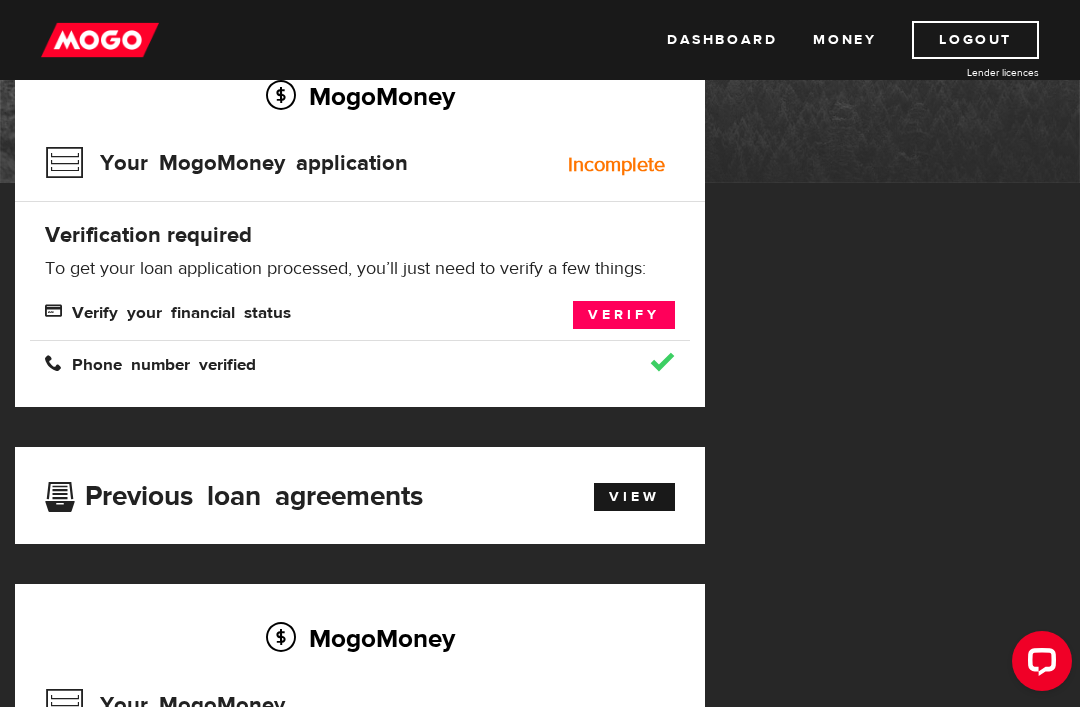 click on "Verify" at bounding box center [624, 315] 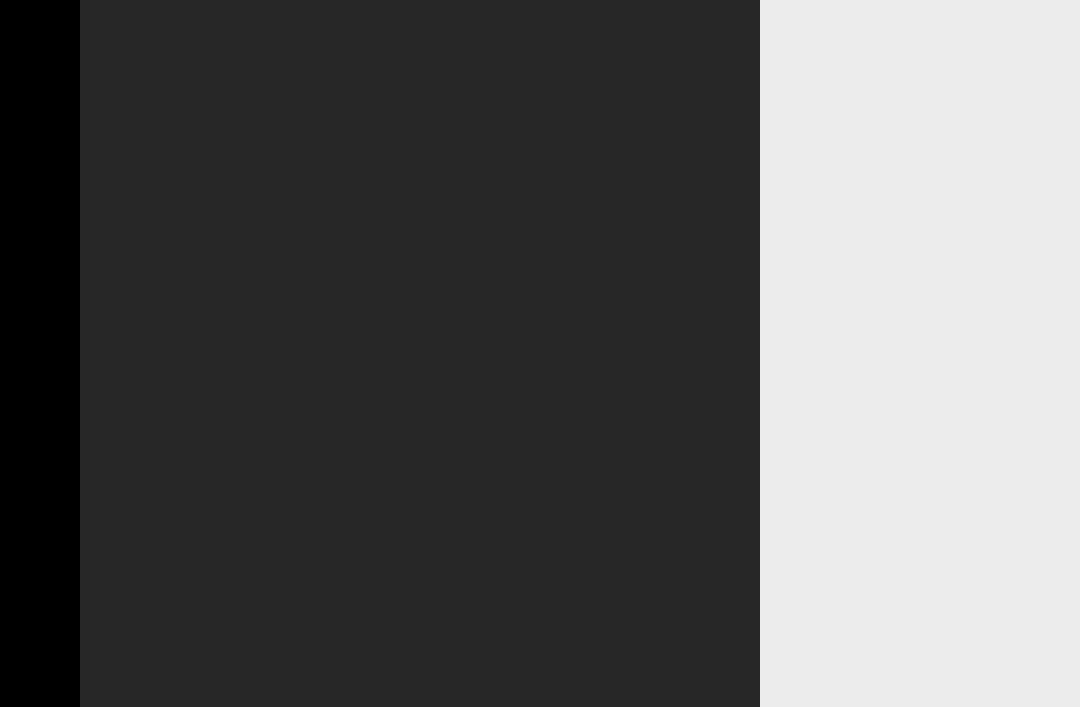 scroll, scrollTop: 0, scrollLeft: 0, axis: both 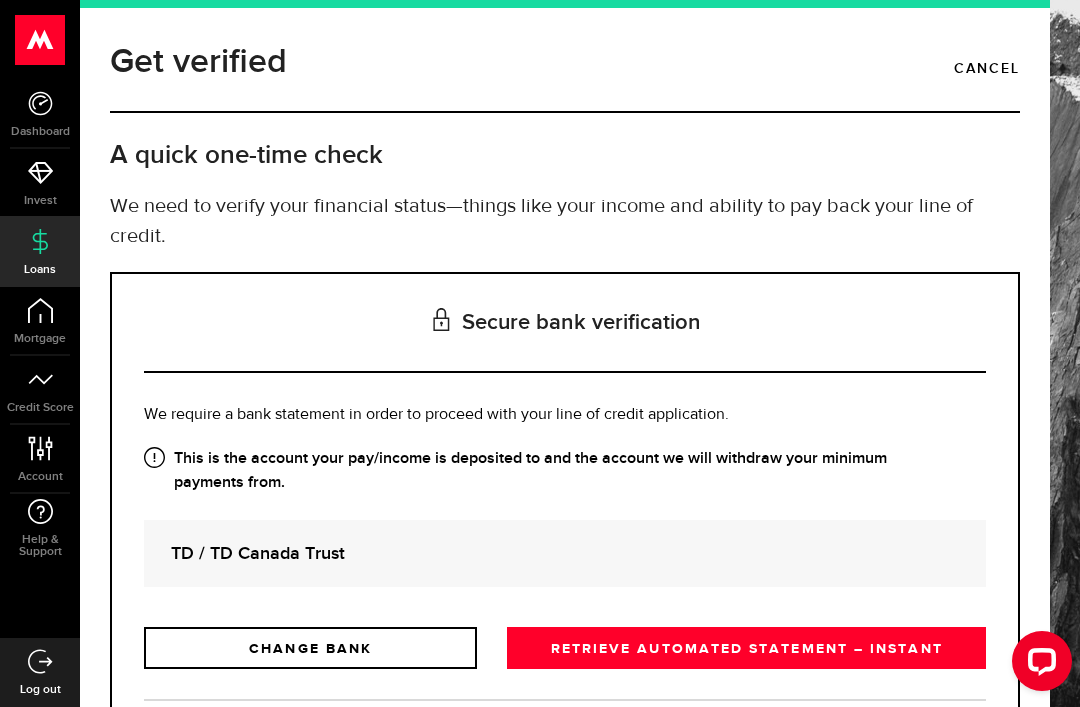 click on "Cancel" at bounding box center [987, 69] 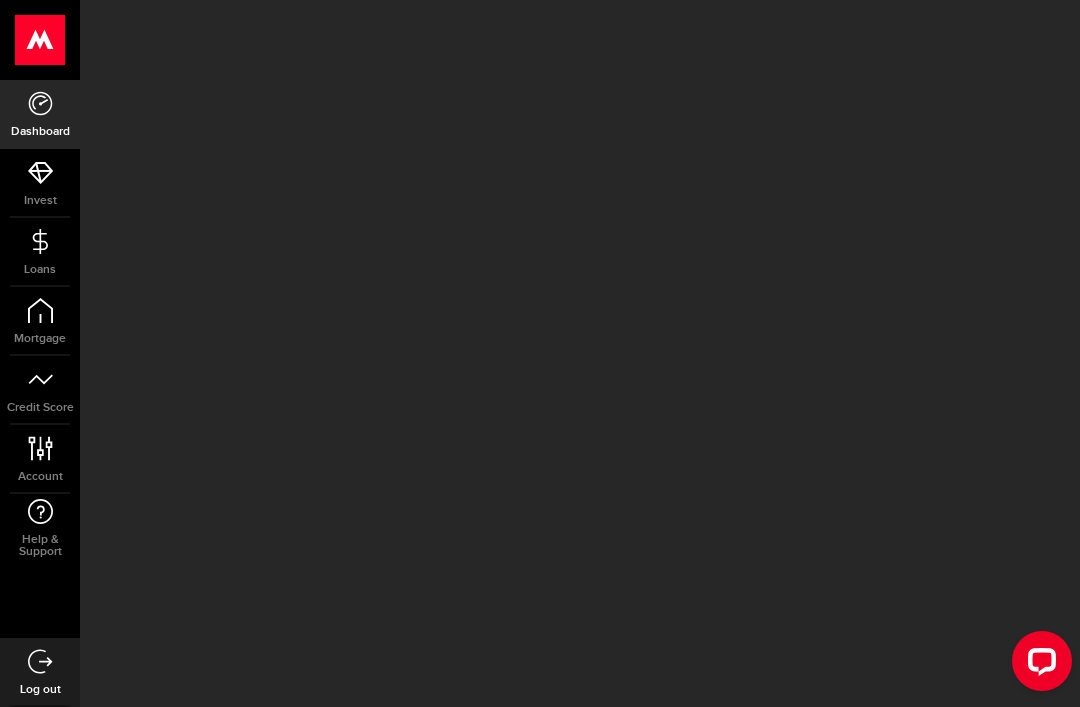 scroll, scrollTop: 0, scrollLeft: 0, axis: both 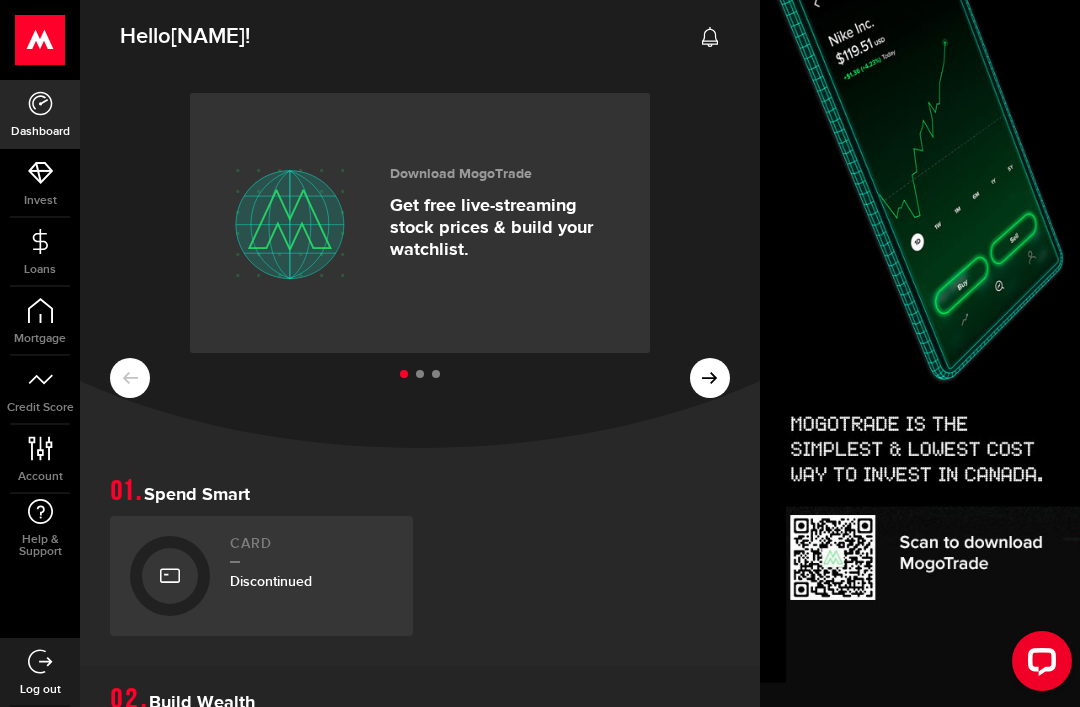 click on "Hello  Maria !" at bounding box center (185, 37) 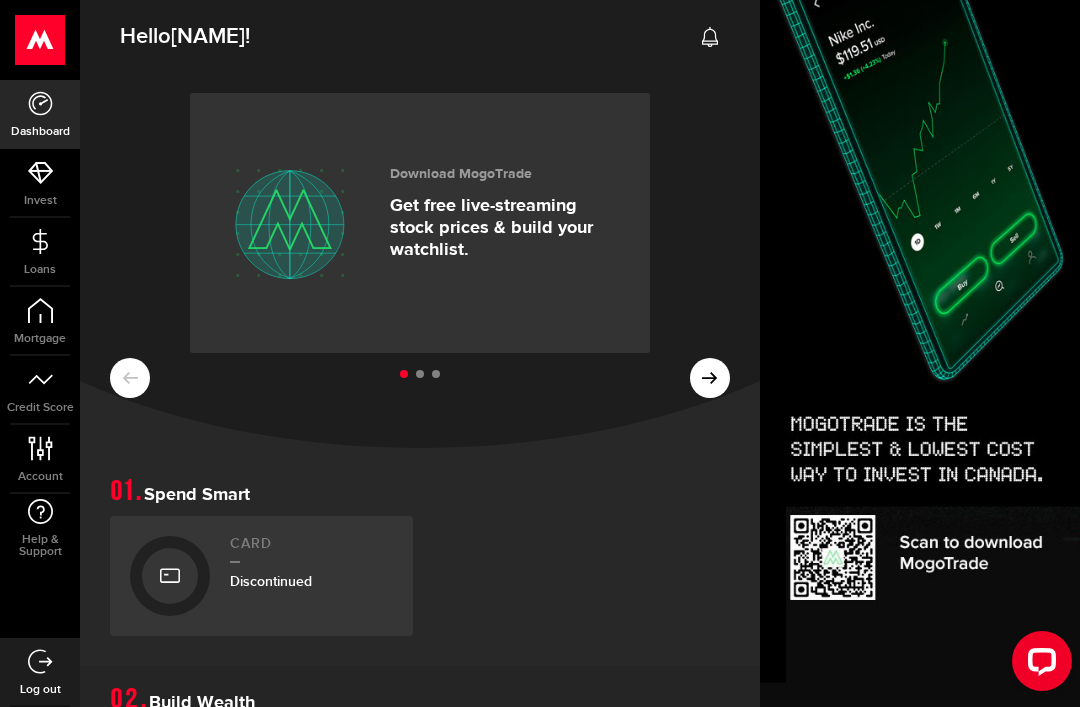 click at bounding box center (40, 40) 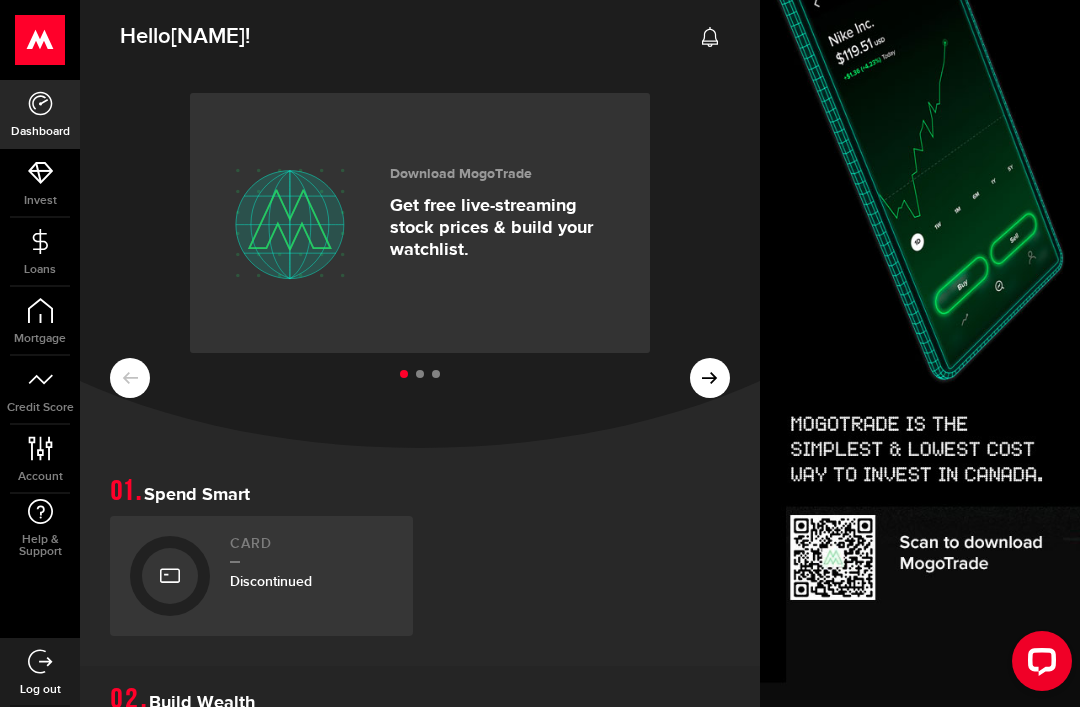 click on "Hello  Maria !" at bounding box center (185, 37) 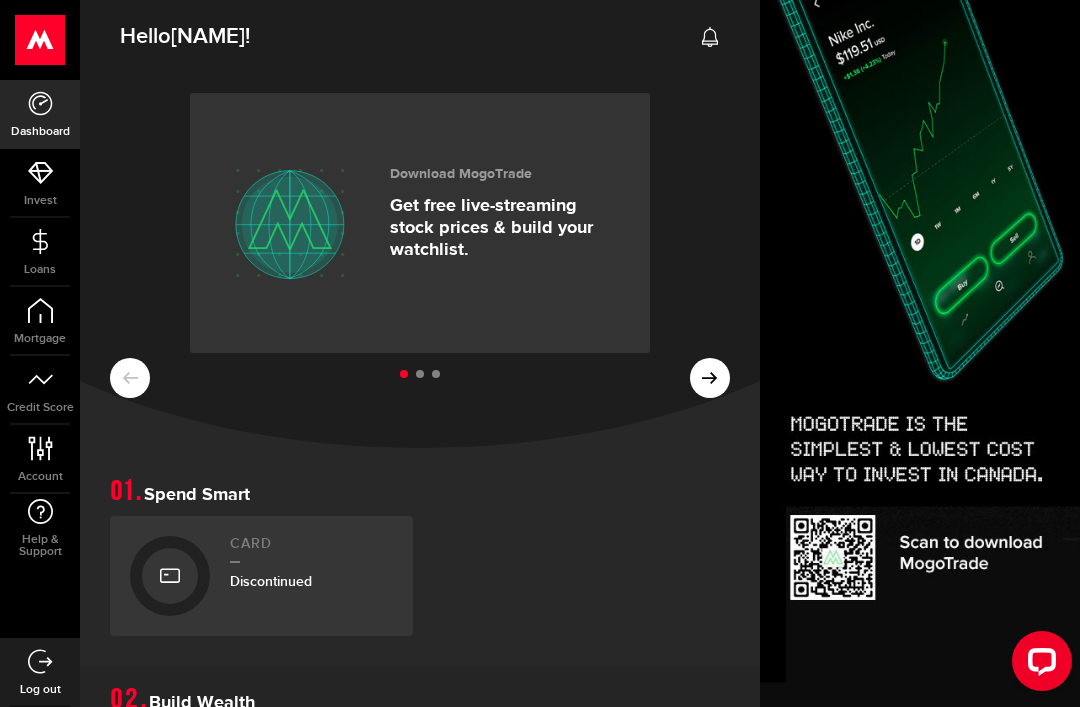 click on "Hello  Maria !" at bounding box center (185, 37) 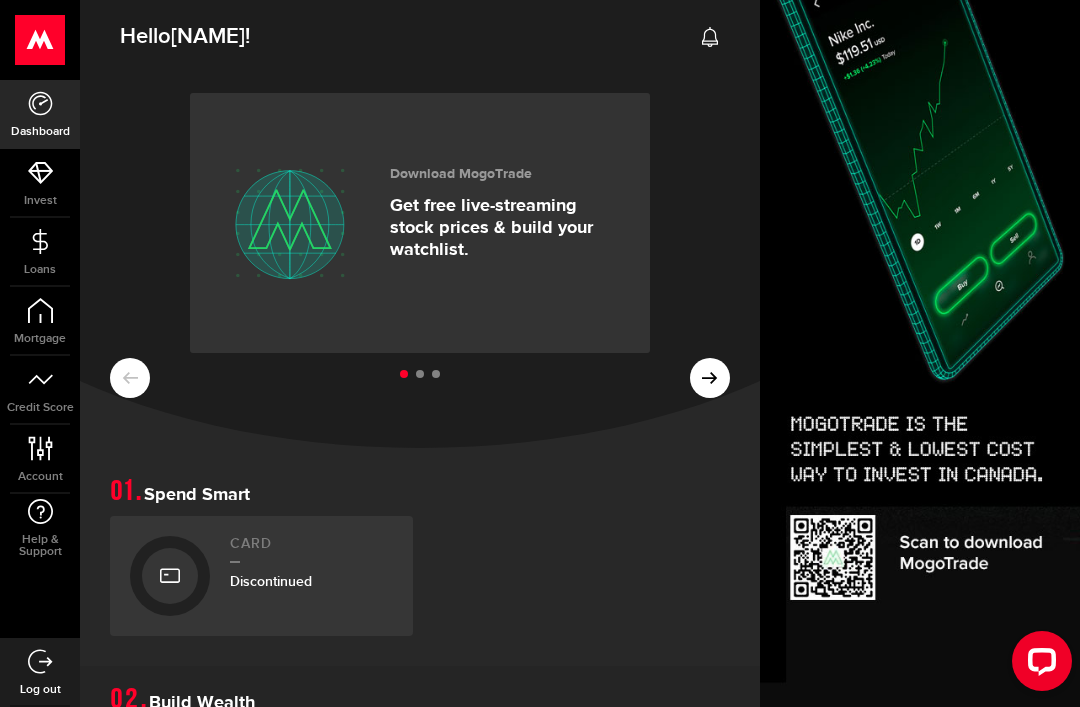 click at bounding box center [40, 40] 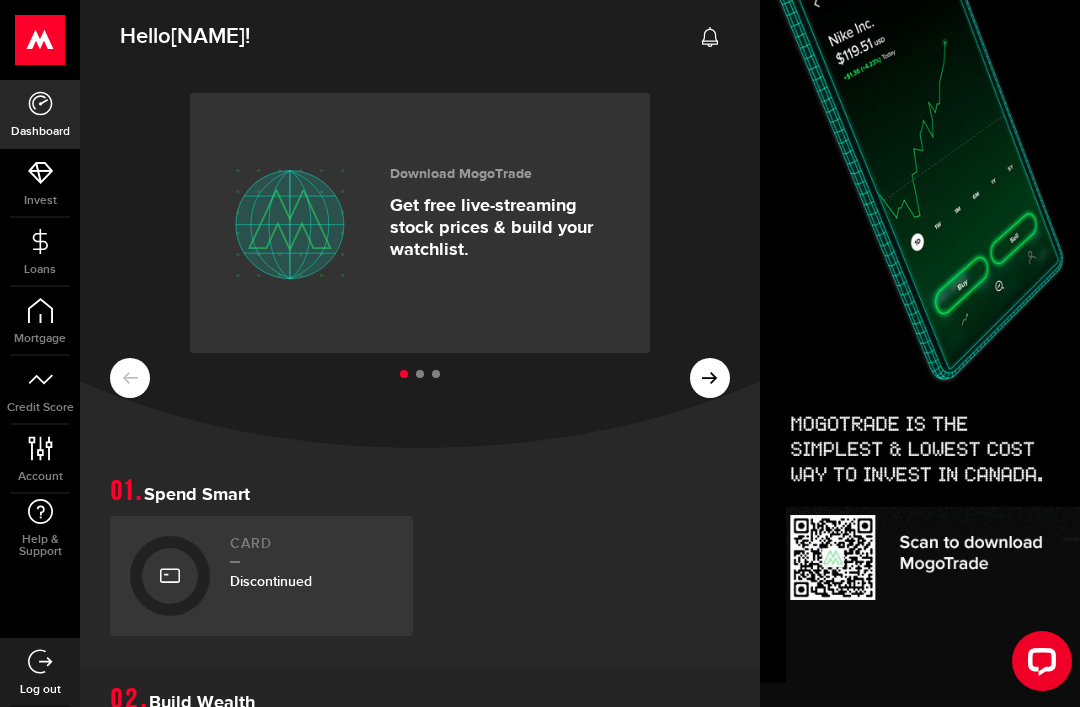 click on "Hello  Maria !" at bounding box center (185, 37) 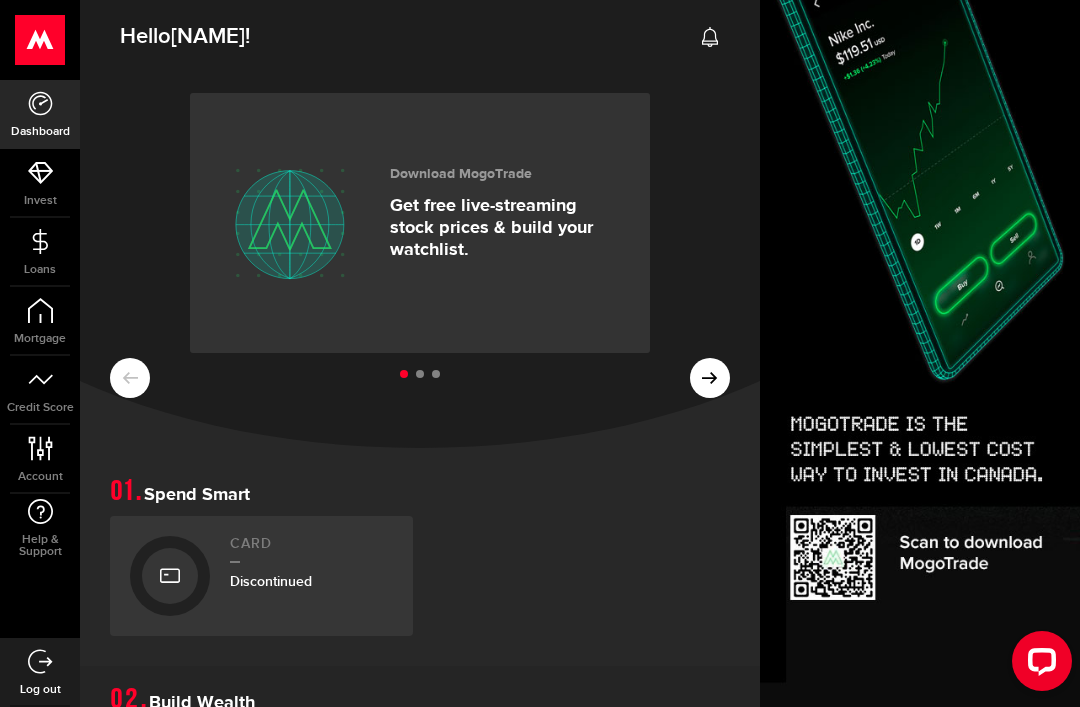 click on "Dashboard" at bounding box center (40, 132) 